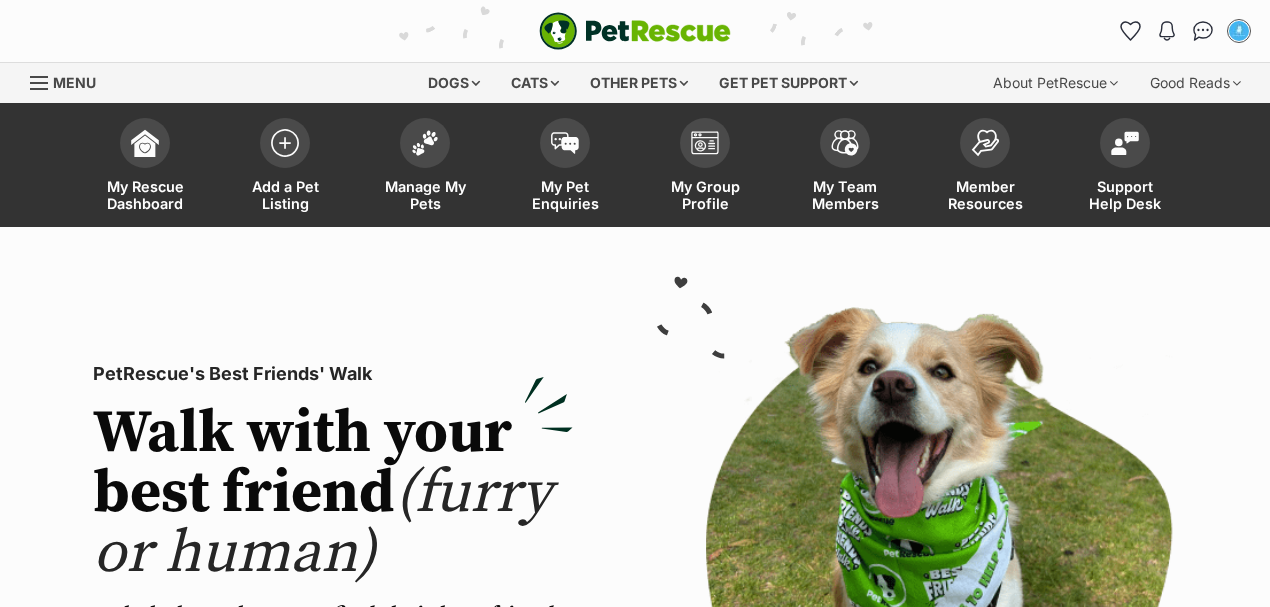 scroll, scrollTop: 0, scrollLeft: 0, axis: both 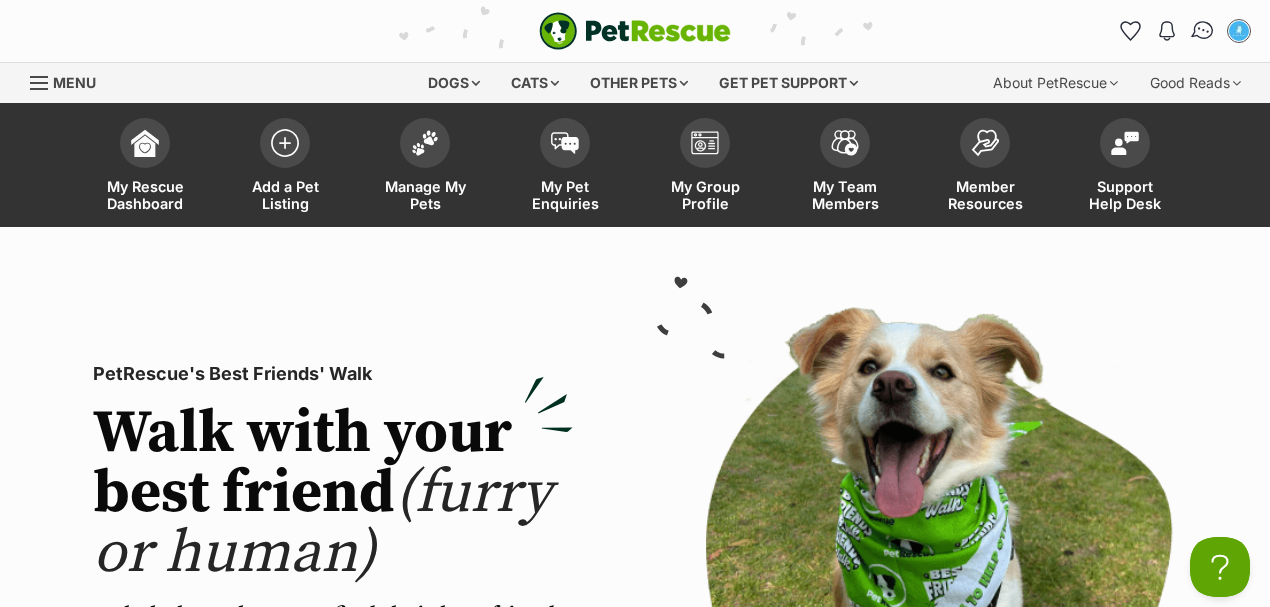 click at bounding box center [1203, 31] 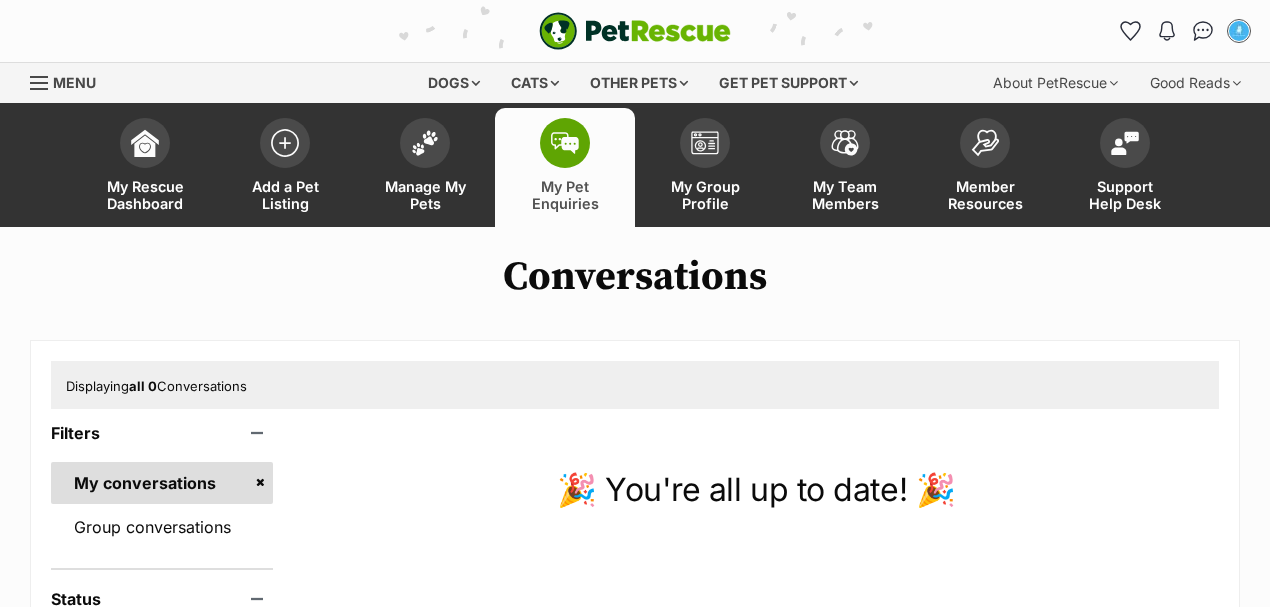 scroll, scrollTop: 0, scrollLeft: 0, axis: both 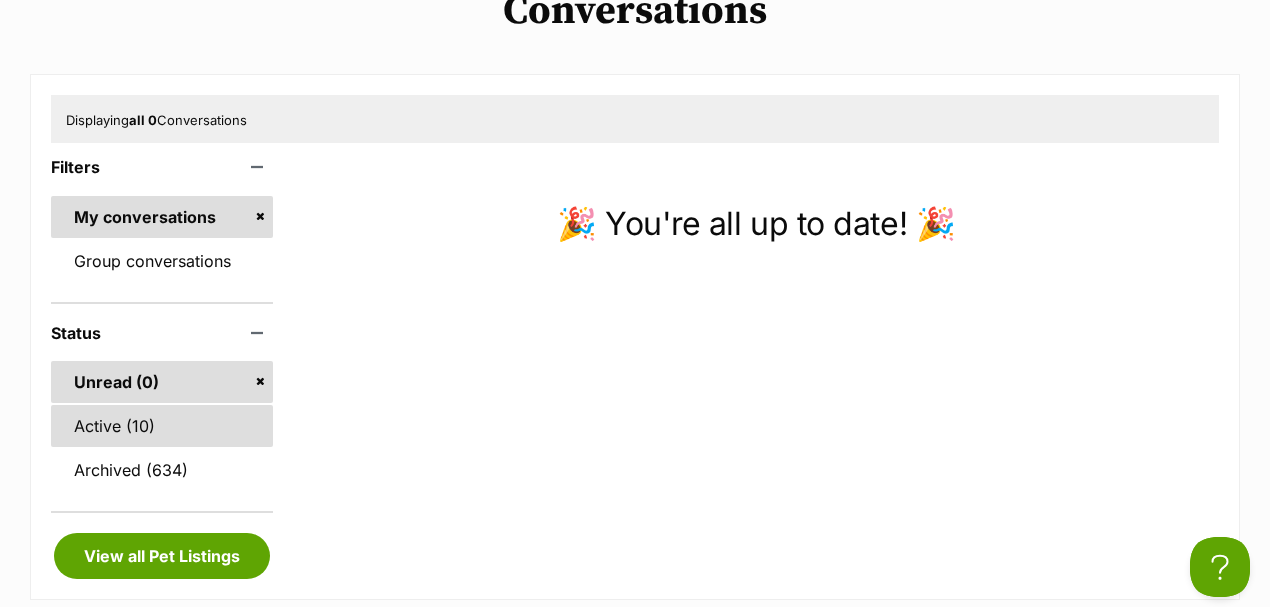 click on "Active (10)" at bounding box center [162, 426] 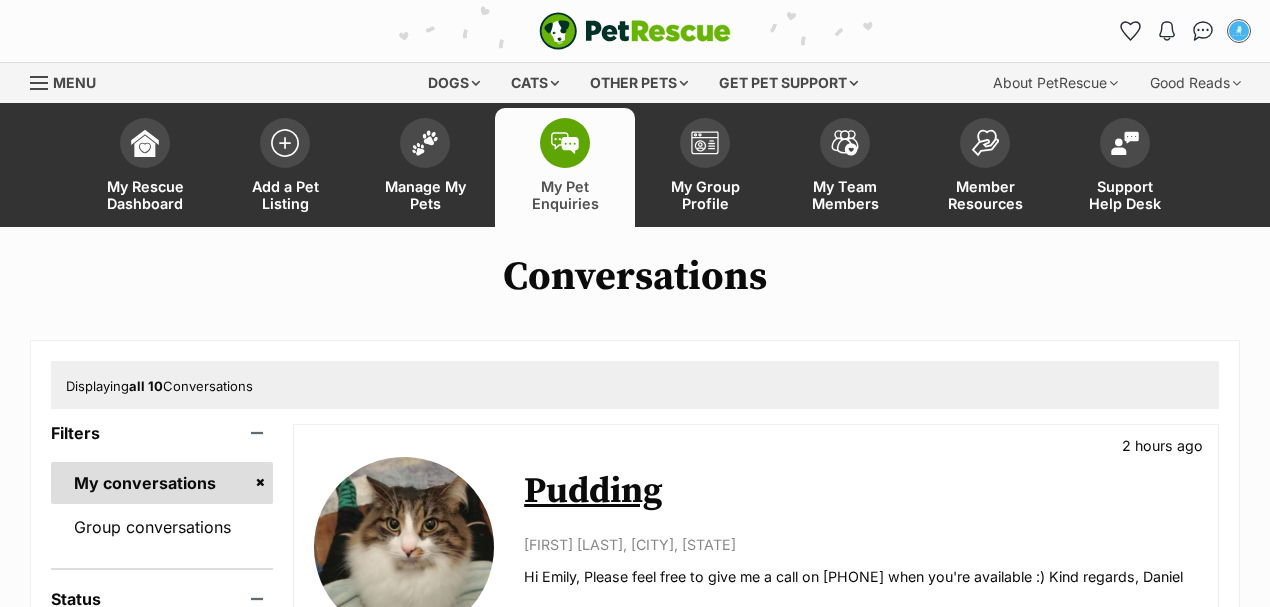 scroll, scrollTop: 0, scrollLeft: 0, axis: both 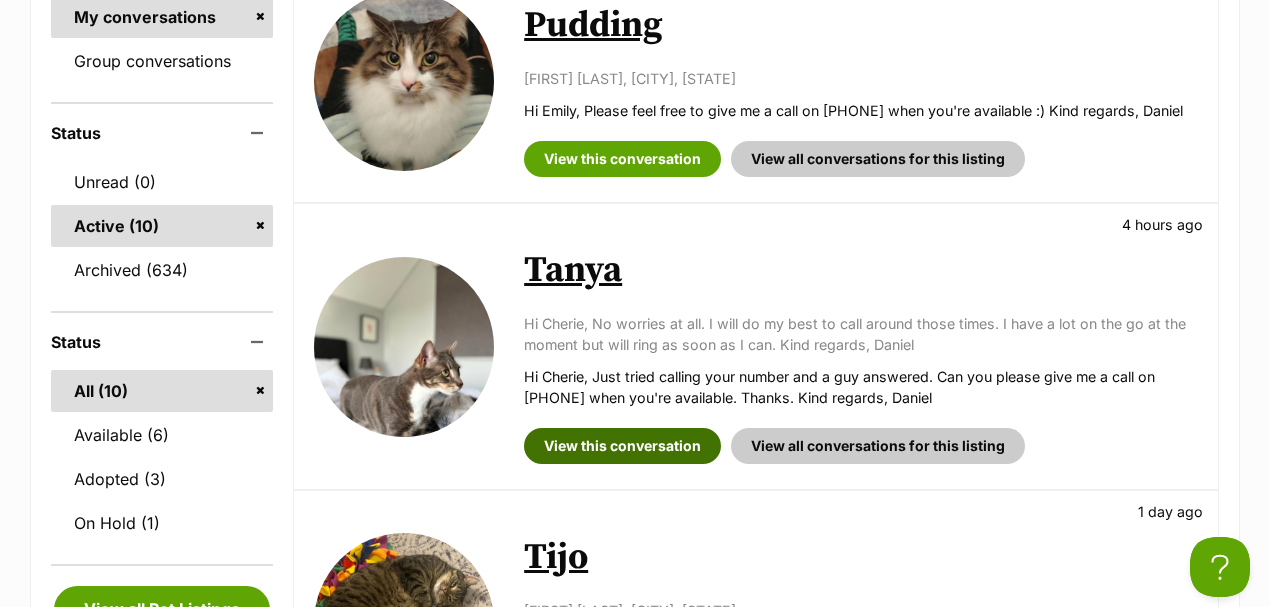 click on "View this conversation" at bounding box center (622, 446) 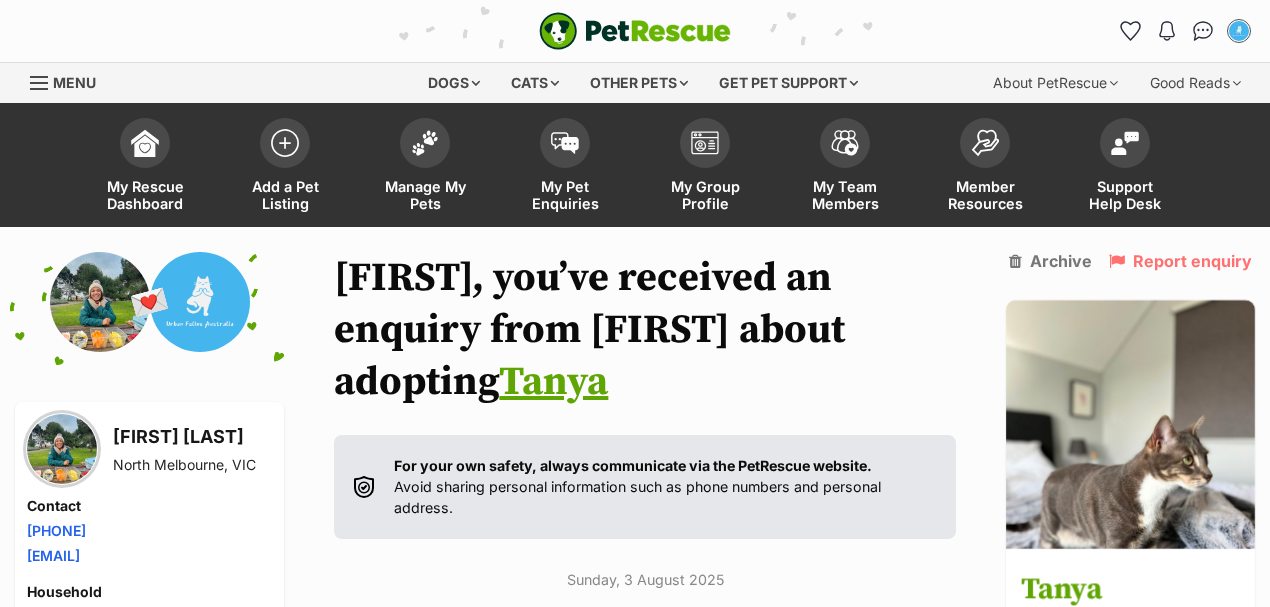 scroll, scrollTop: 298, scrollLeft: 0, axis: vertical 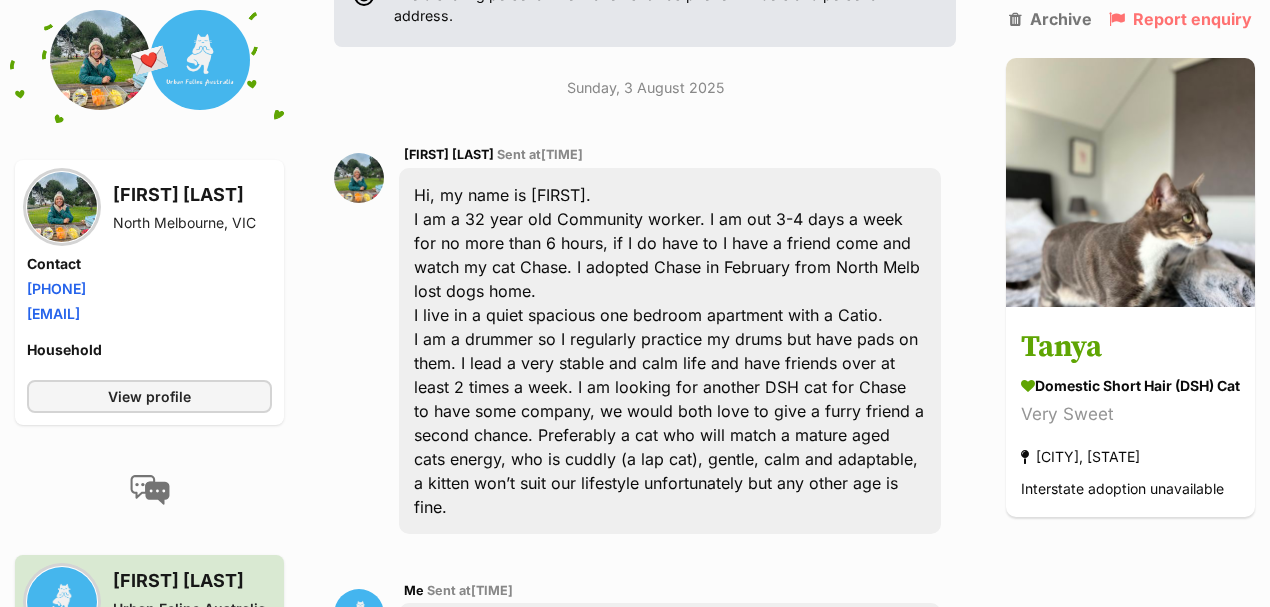 drag, startPoint x: 212, startPoint y: 196, endPoint x: 115, endPoint y: 195, distance: 97.00516 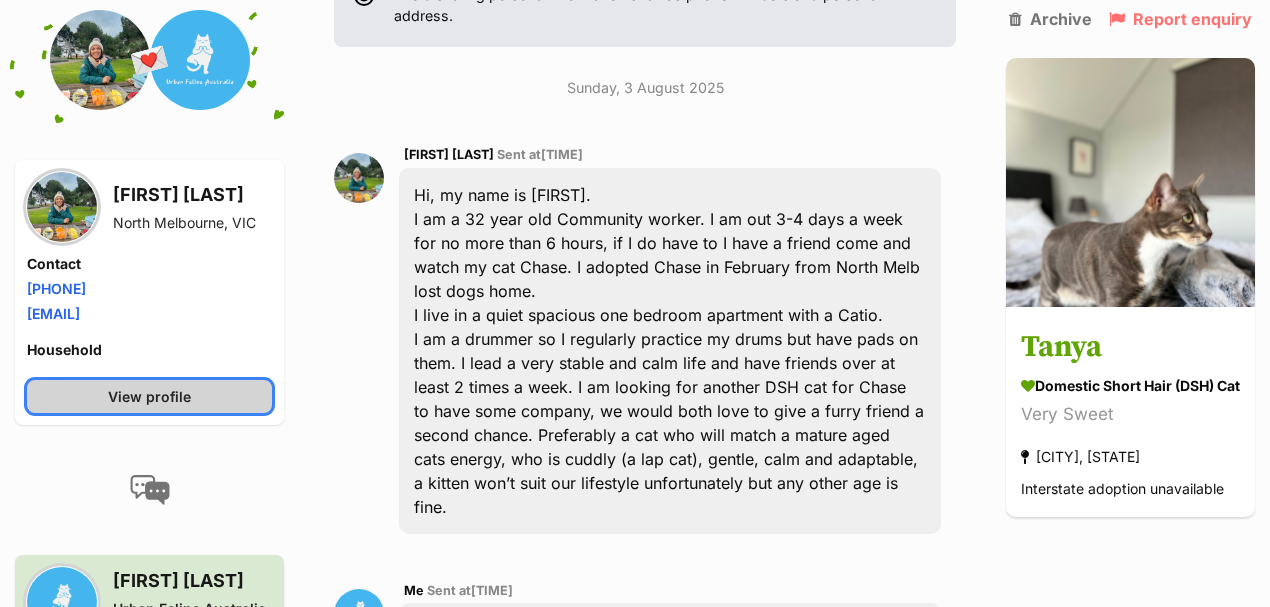 click on "View profile" at bounding box center (149, 396) 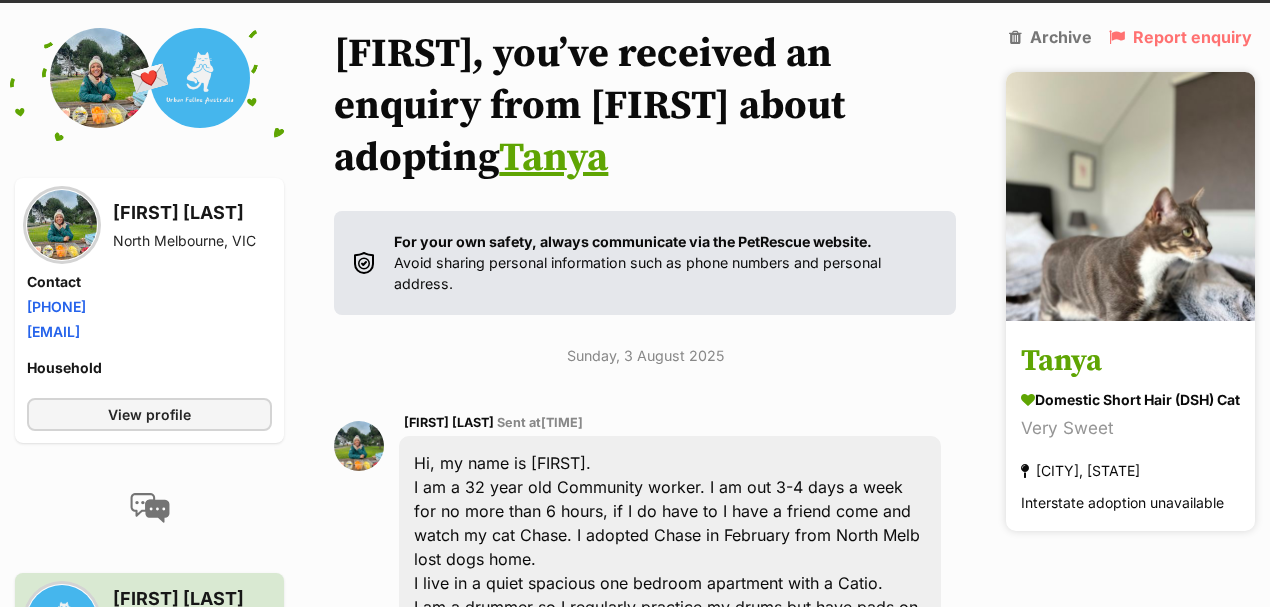 scroll, scrollTop: 0, scrollLeft: 0, axis: both 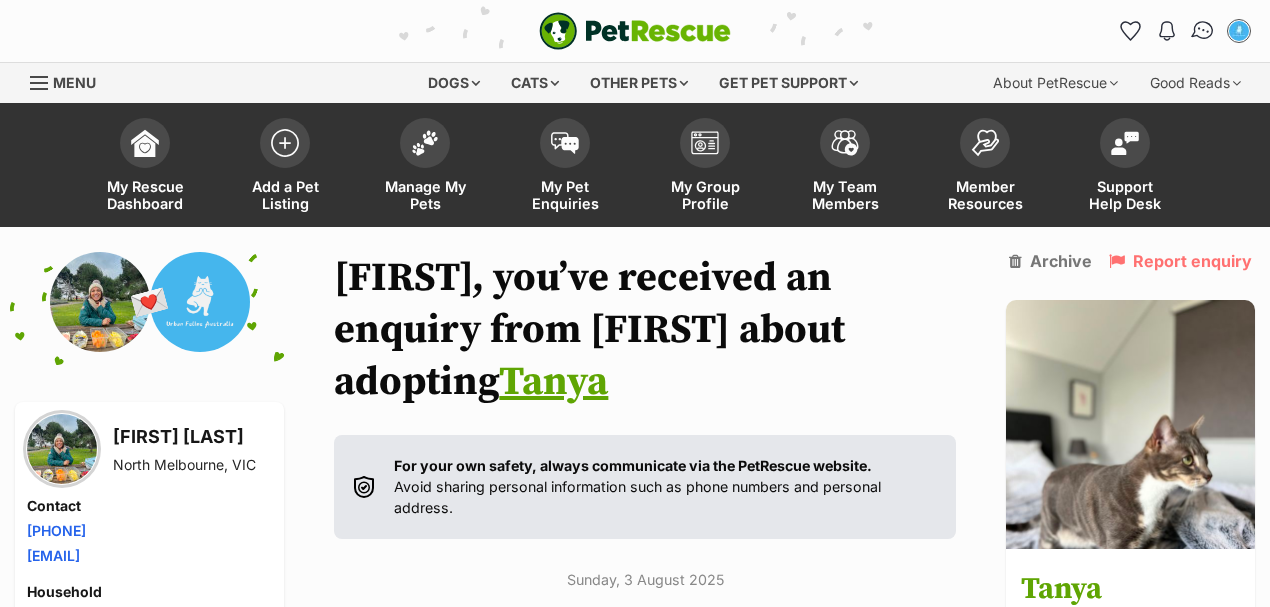click at bounding box center [1203, 31] 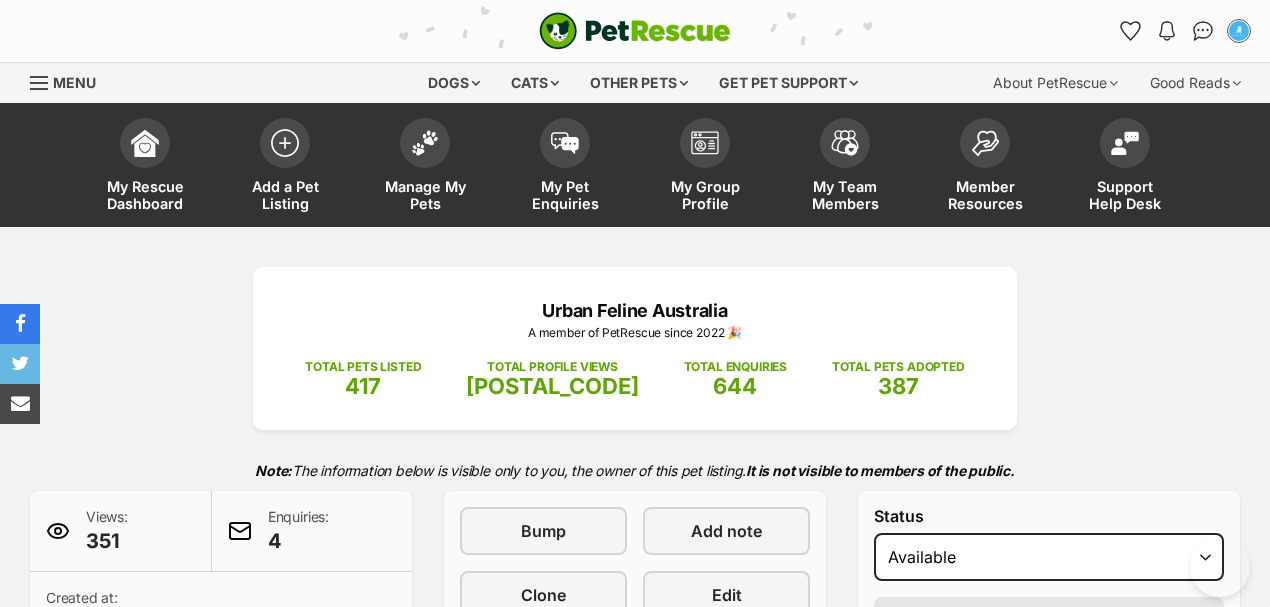 scroll, scrollTop: 0, scrollLeft: 0, axis: both 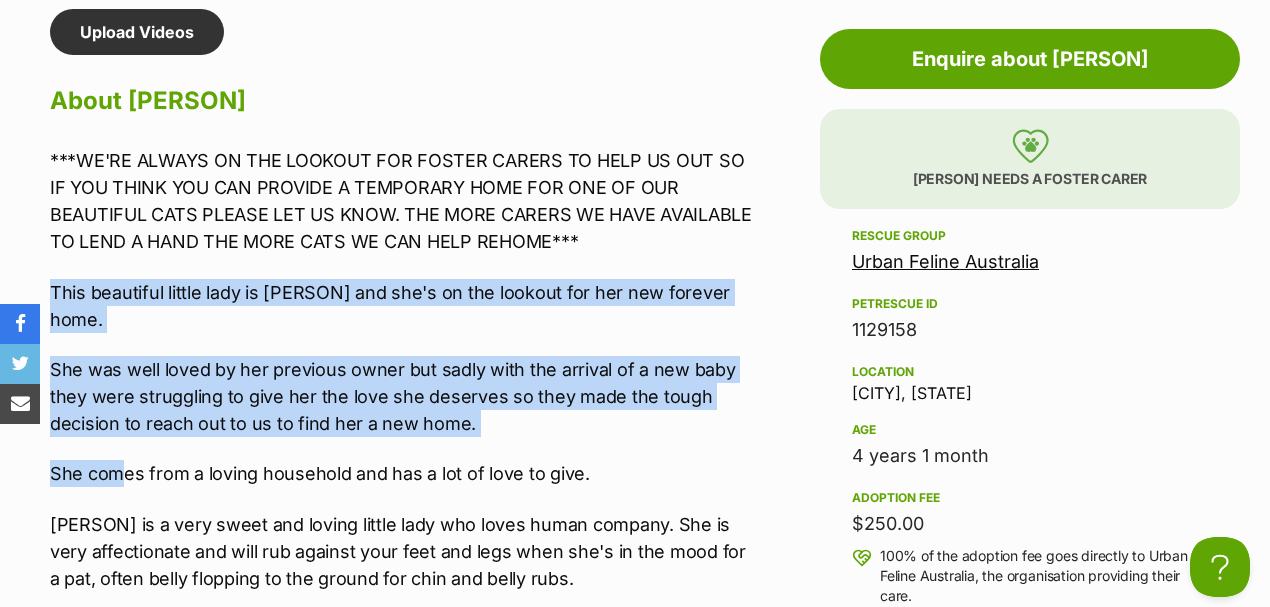 drag, startPoint x: 50, startPoint y: 302, endPoint x: 122, endPoint y: 442, distance: 157.42935 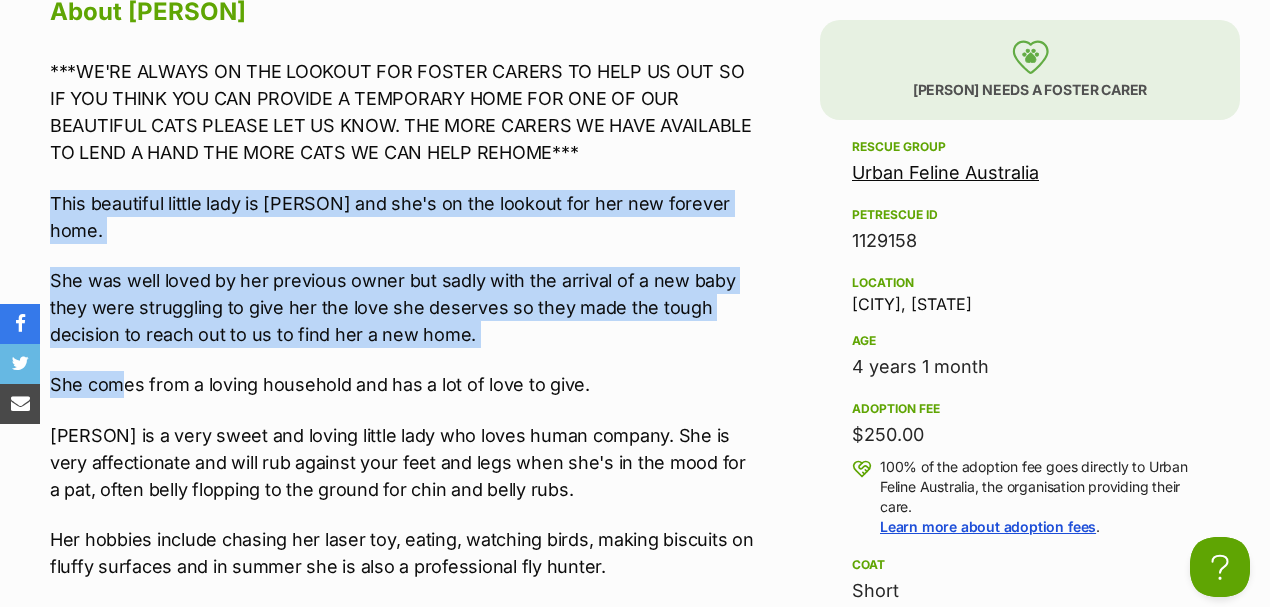scroll, scrollTop: 1933, scrollLeft: 0, axis: vertical 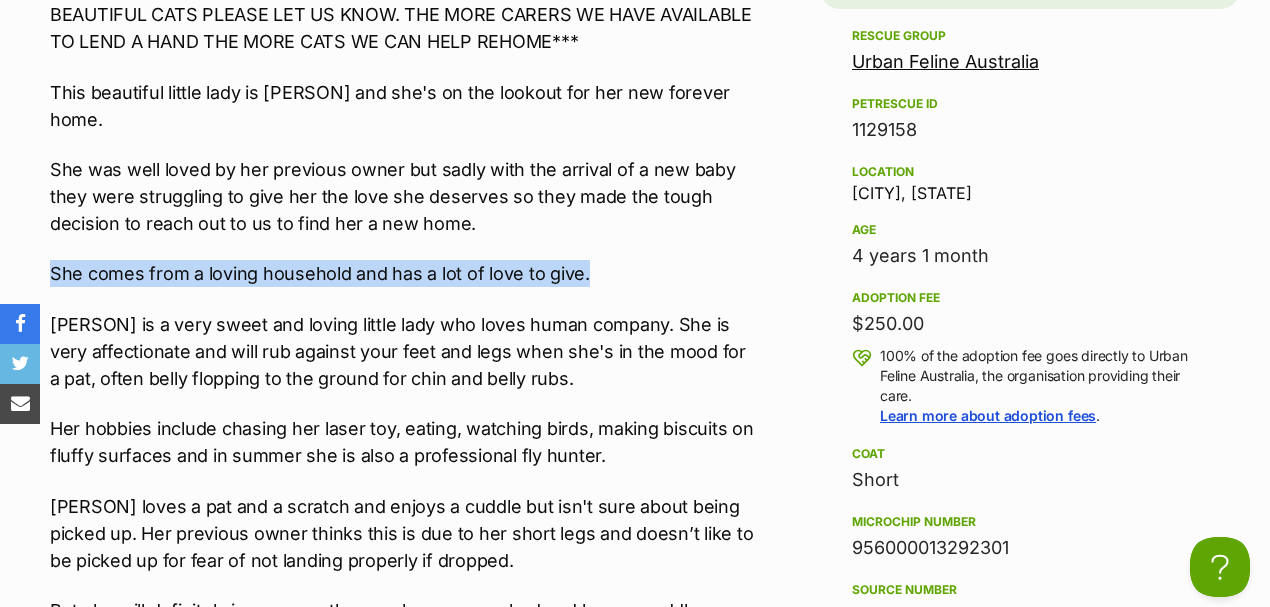drag, startPoint x: 600, startPoint y: 245, endPoint x: 36, endPoint y: 230, distance: 564.19946 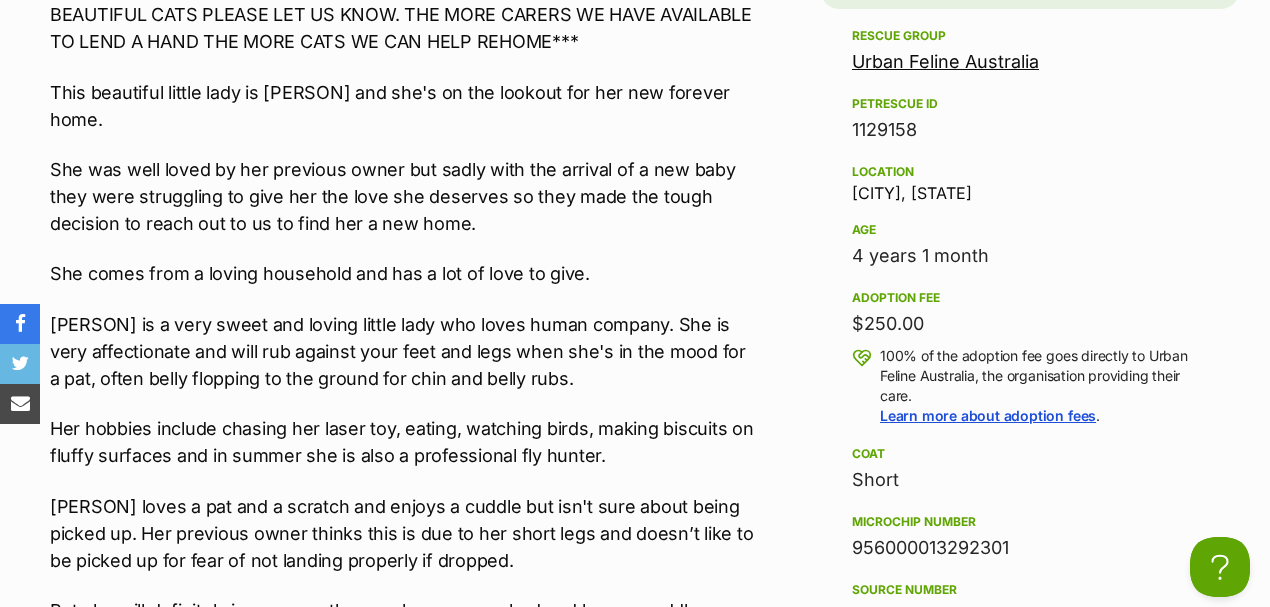 click on "Her hobbies include chasing her laser toy, eating, watching birds, making biscuits on fluffy surfaces and in summer she is also a professional fly hunter." at bounding box center (403, 442) 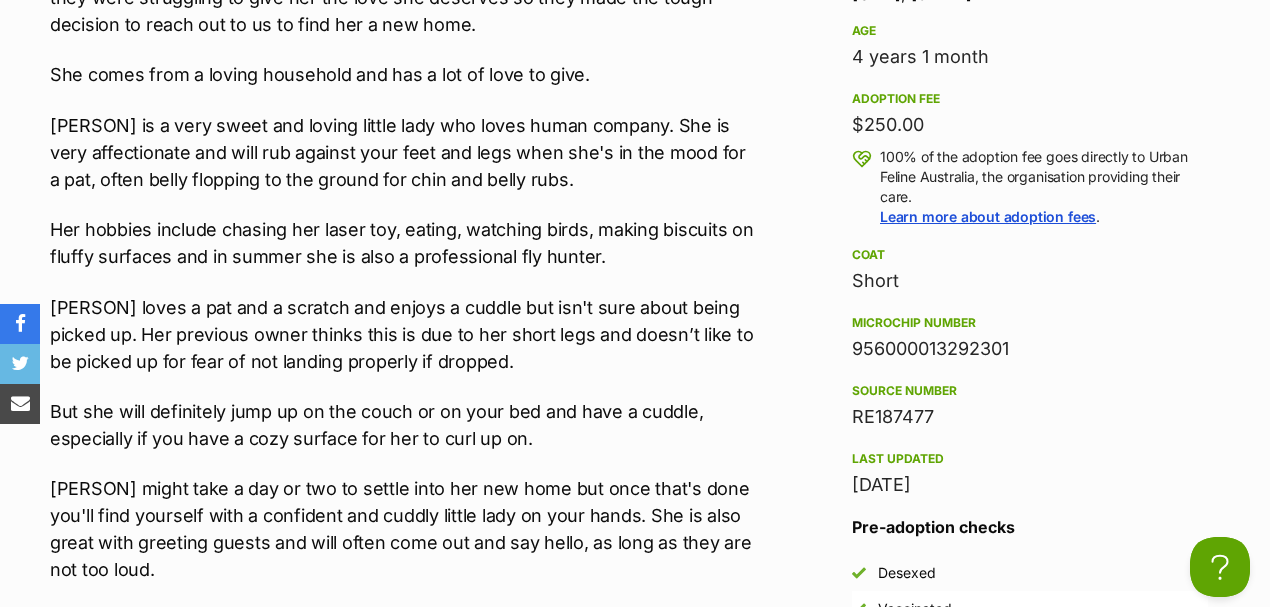 scroll, scrollTop: 2133, scrollLeft: 0, axis: vertical 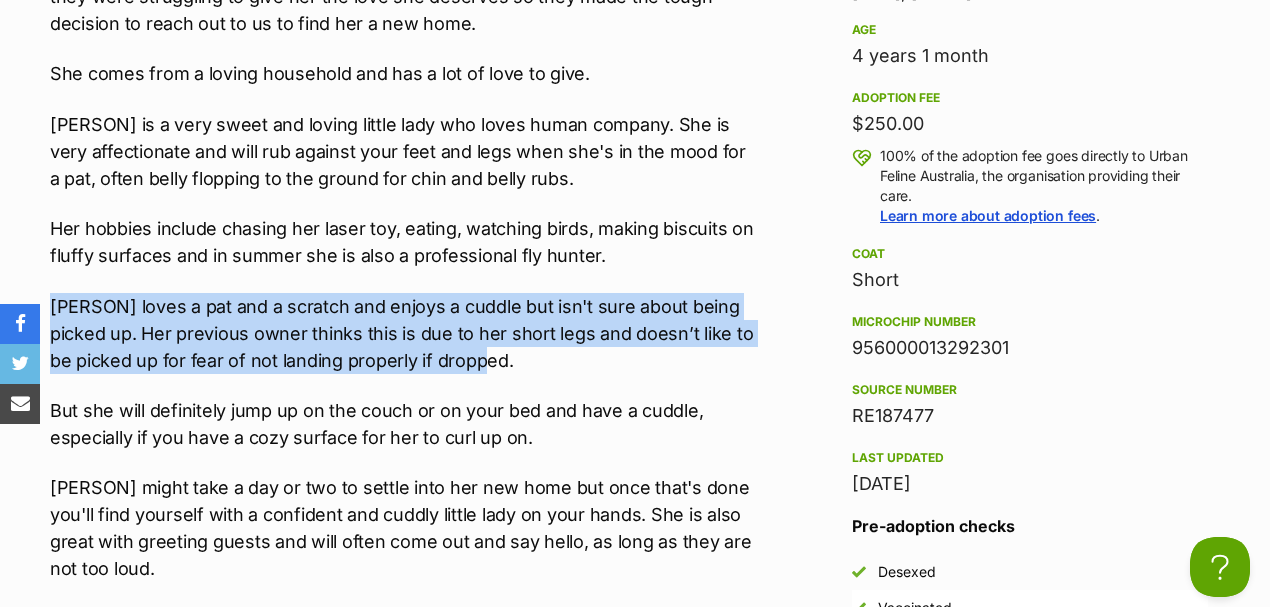 drag, startPoint x: 411, startPoint y: 323, endPoint x: 54, endPoint y: 276, distance: 360.08054 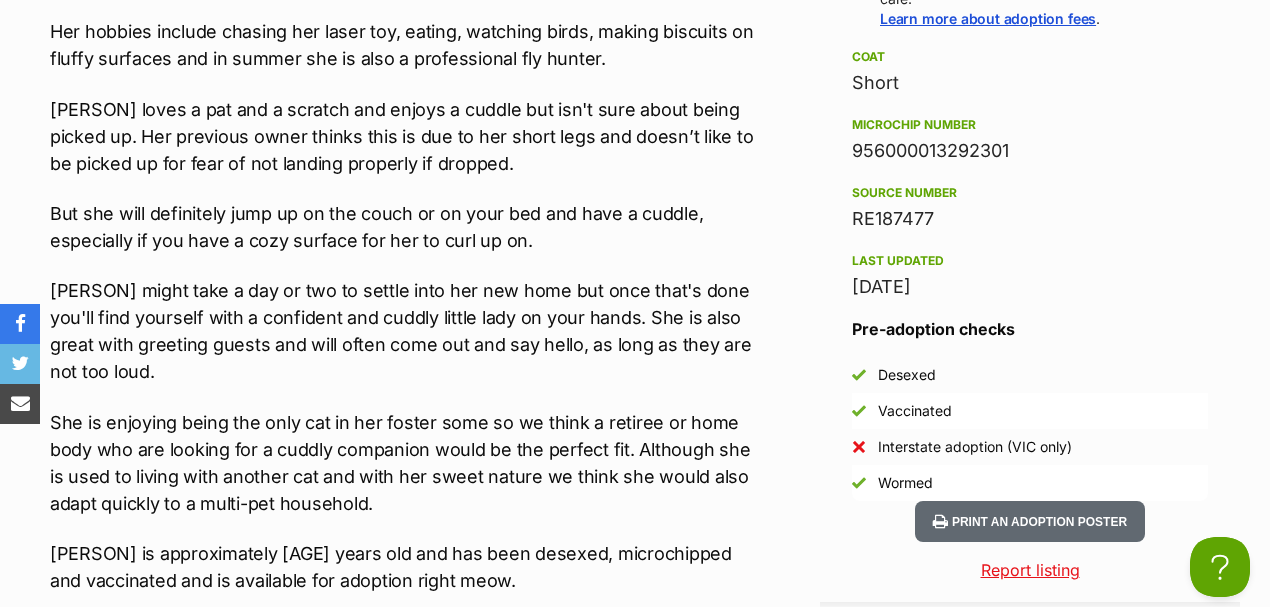 scroll, scrollTop: 2333, scrollLeft: 0, axis: vertical 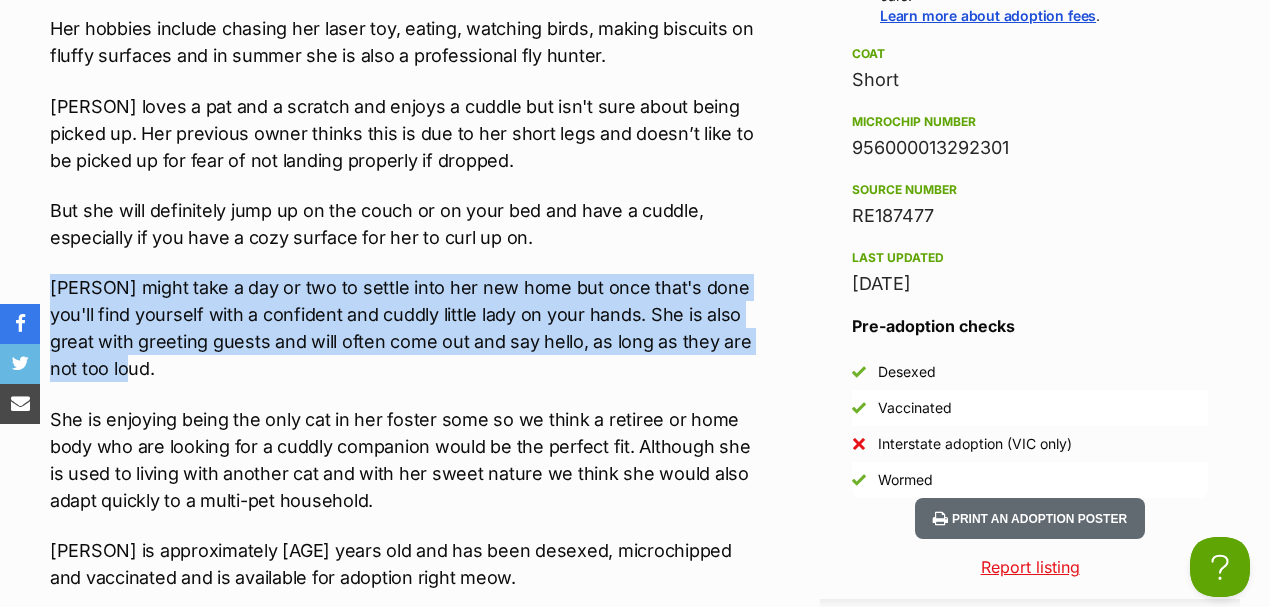 drag, startPoint x: 148, startPoint y: 347, endPoint x: 44, endPoint y: 259, distance: 136.23509 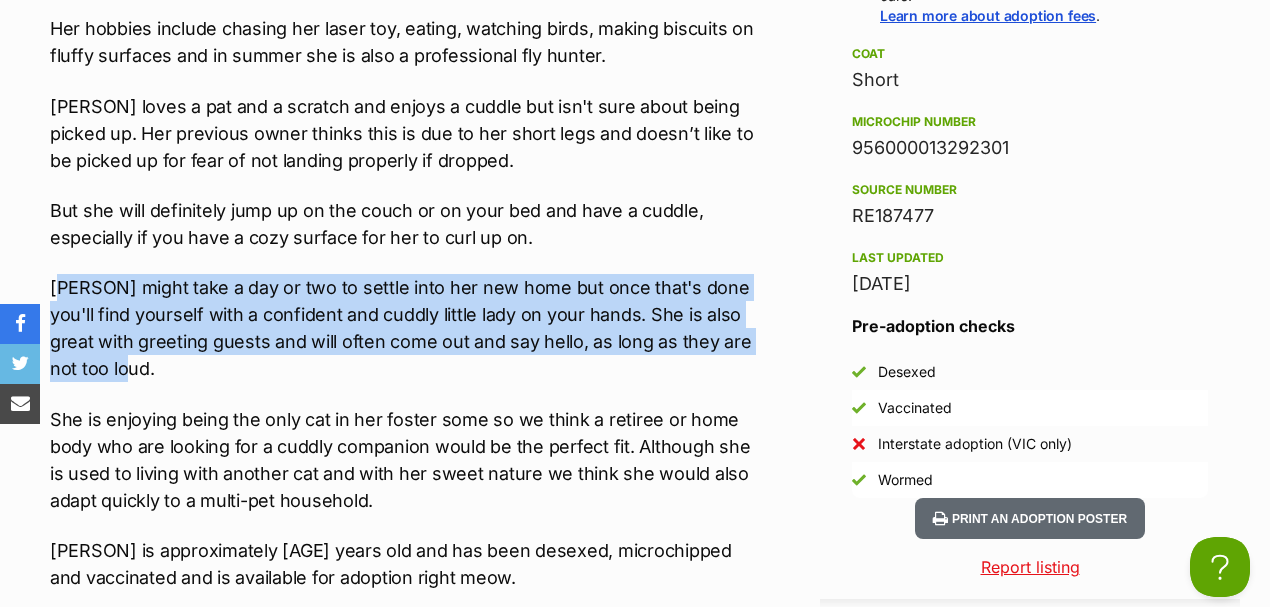 click on "Tanya might take a day or two to settle into her new home but once that's done you'll find yourself with a confident and cuddly little lady on your hands. She is also great with greeting guests and will often come out and say hello, as long as they are not too loud." at bounding box center (403, 328) 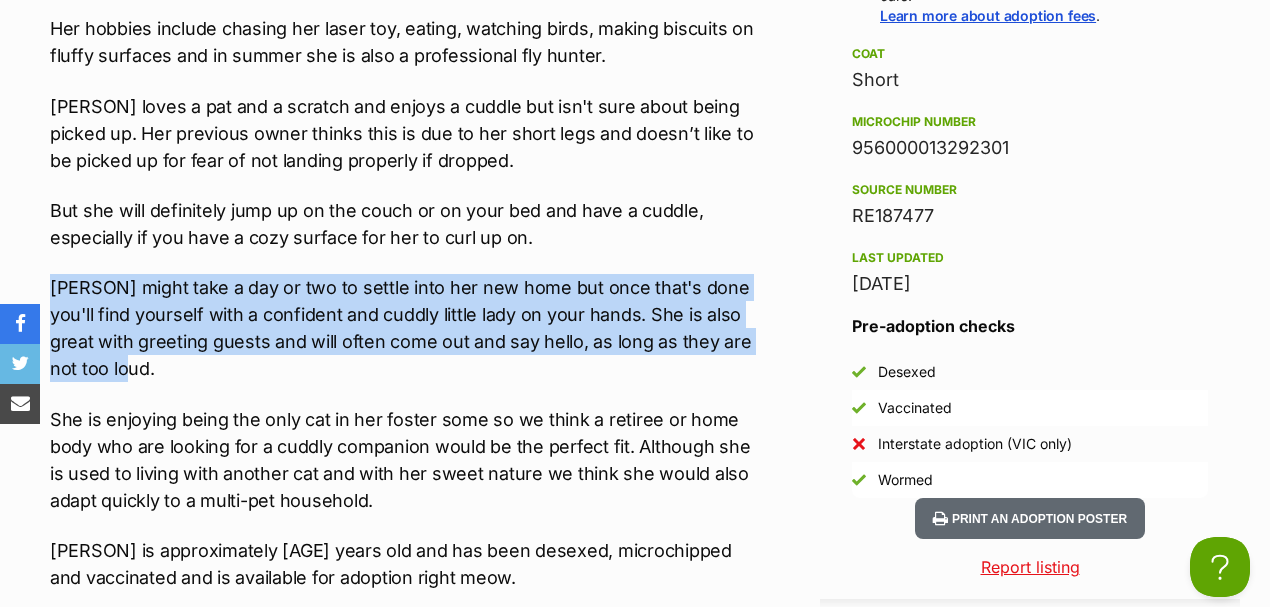 drag, startPoint x: 138, startPoint y: 338, endPoint x: 40, endPoint y: 263, distance: 123.40584 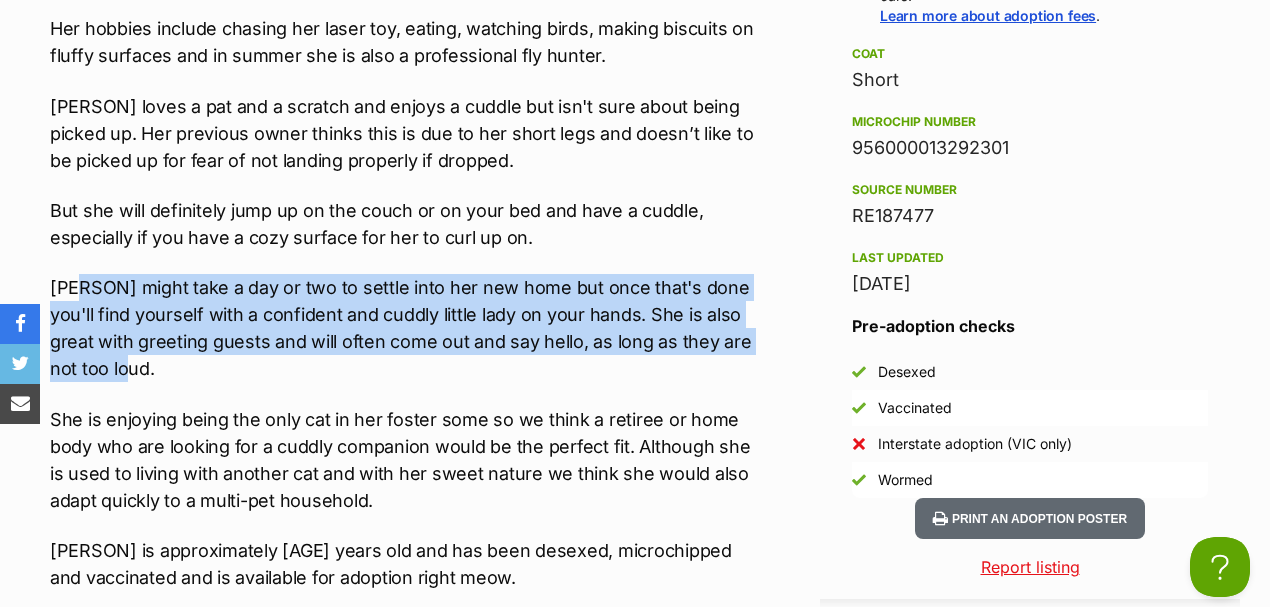 click on "Tanya might take a day or two to settle into her new home but once that's done you'll find yourself with a confident and cuddly little lady on your hands. She is also great with greeting guests and will often come out and say hello, as long as they are not too loud." at bounding box center (403, 328) 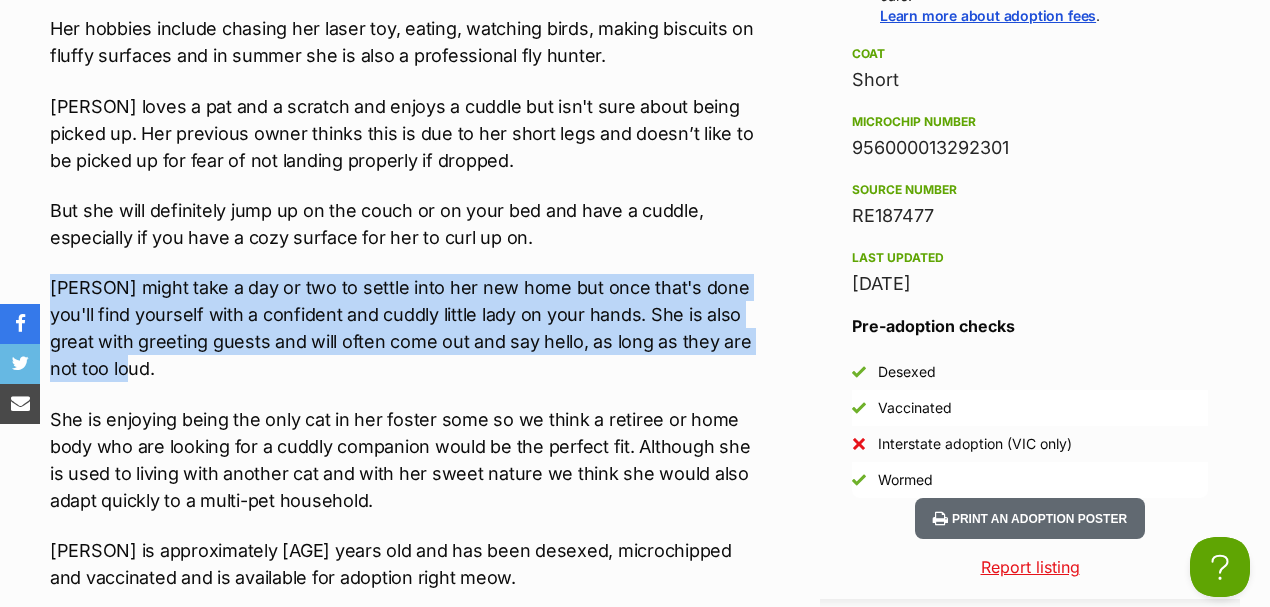 drag, startPoint x: 130, startPoint y: 348, endPoint x: 48, endPoint y: 262, distance: 118.82761 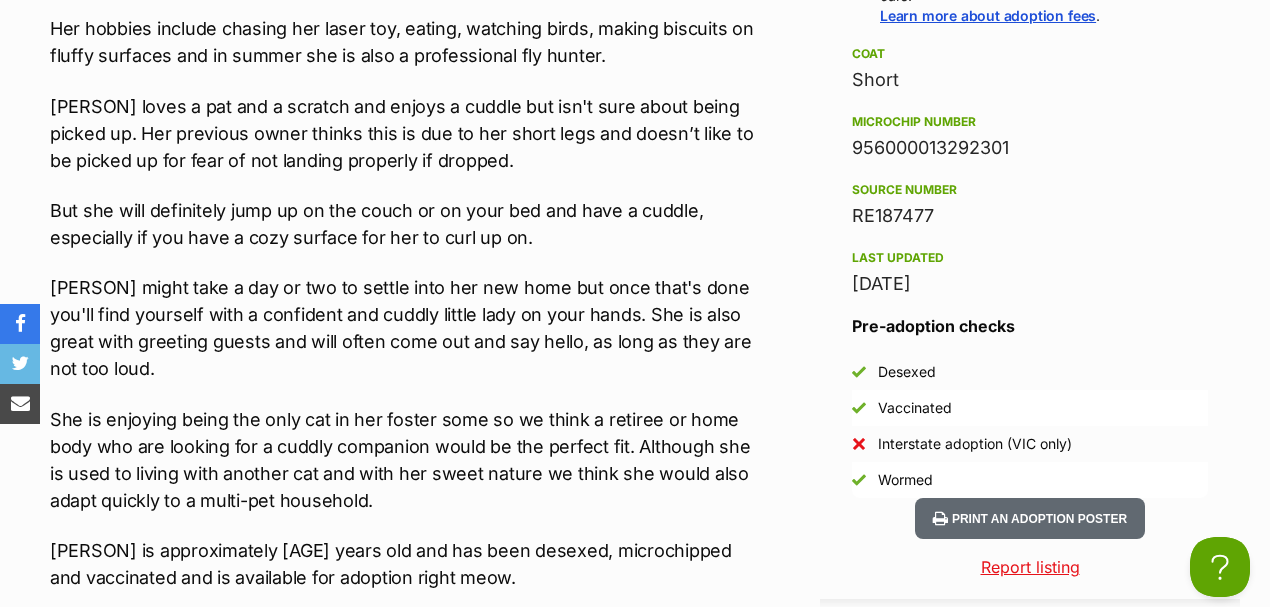 click on "Tanya might take a day or two to settle into her new home but once that's done you'll find yourself with a confident and cuddly little lady on your hands. She is also great with greeting guests and will often come out and say hello, as long as they are not too loud." at bounding box center [403, 328] 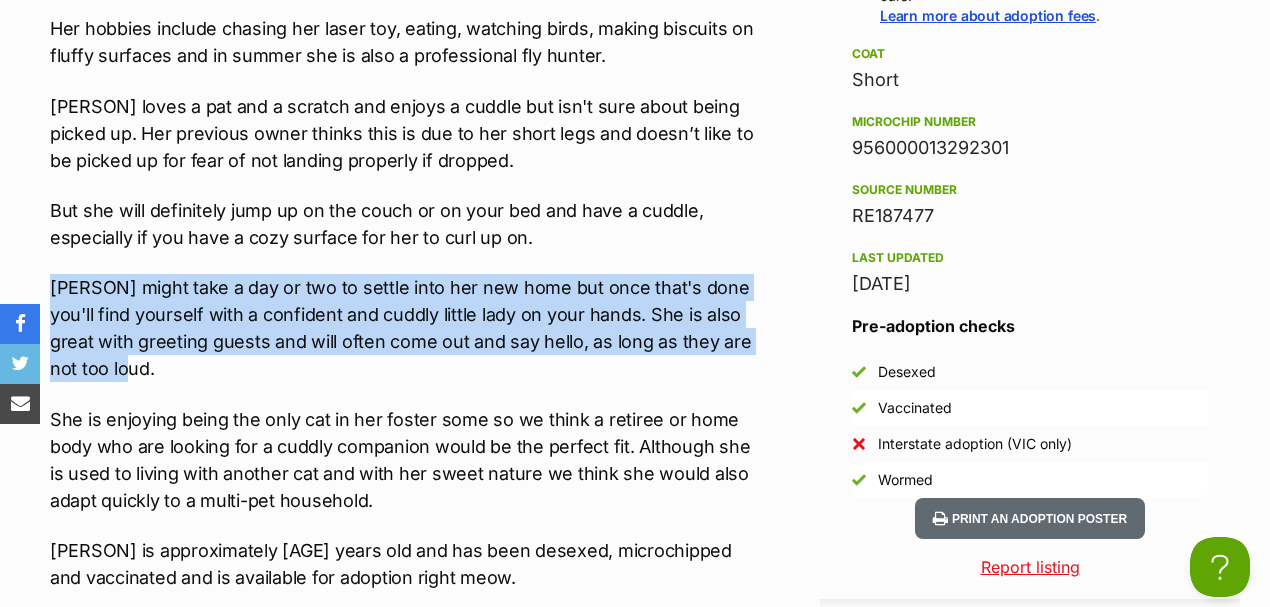 drag, startPoint x: 112, startPoint y: 334, endPoint x: 30, endPoint y: 262, distance: 109.12378 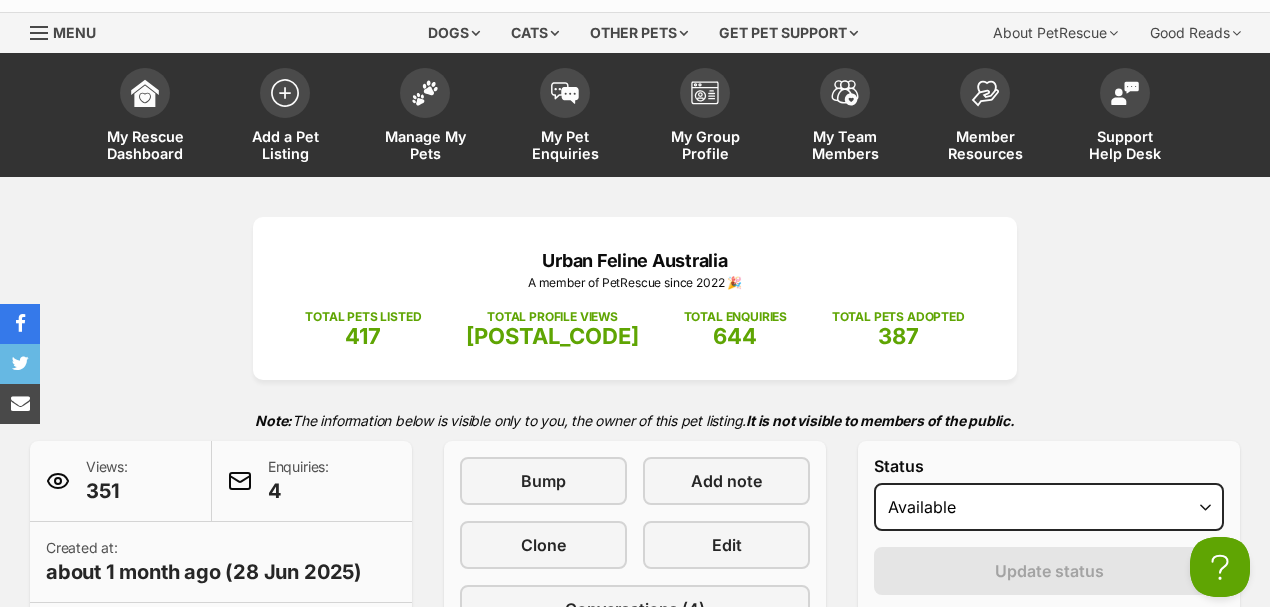 scroll, scrollTop: 0, scrollLeft: 0, axis: both 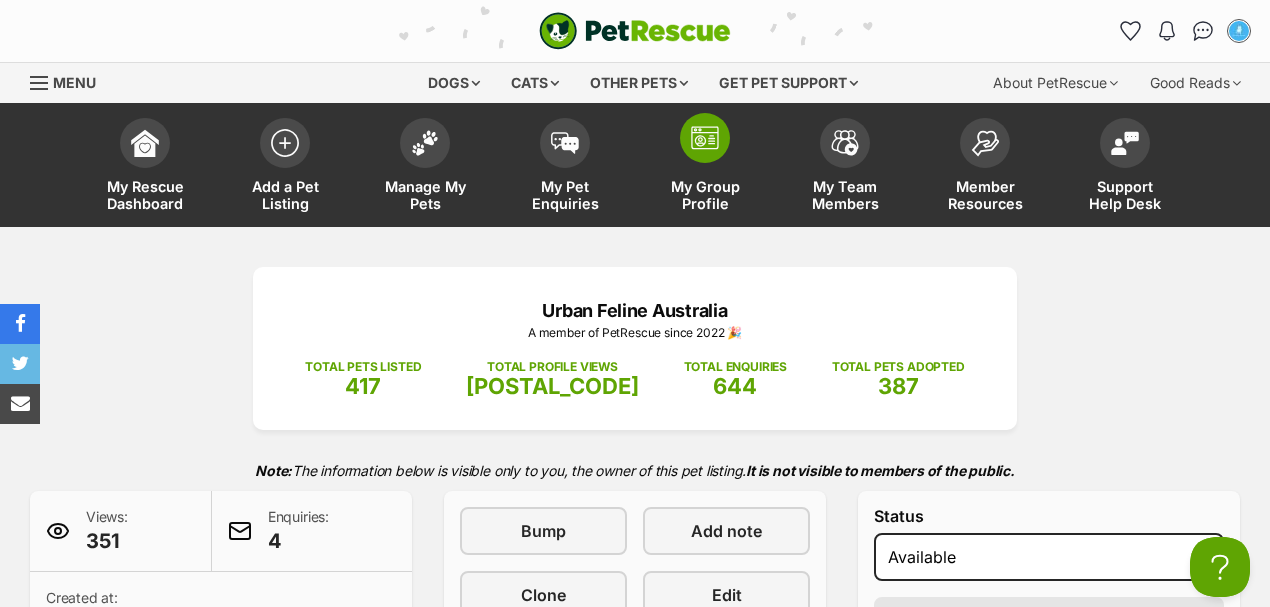 click on "My Group Profile" at bounding box center (705, 167) 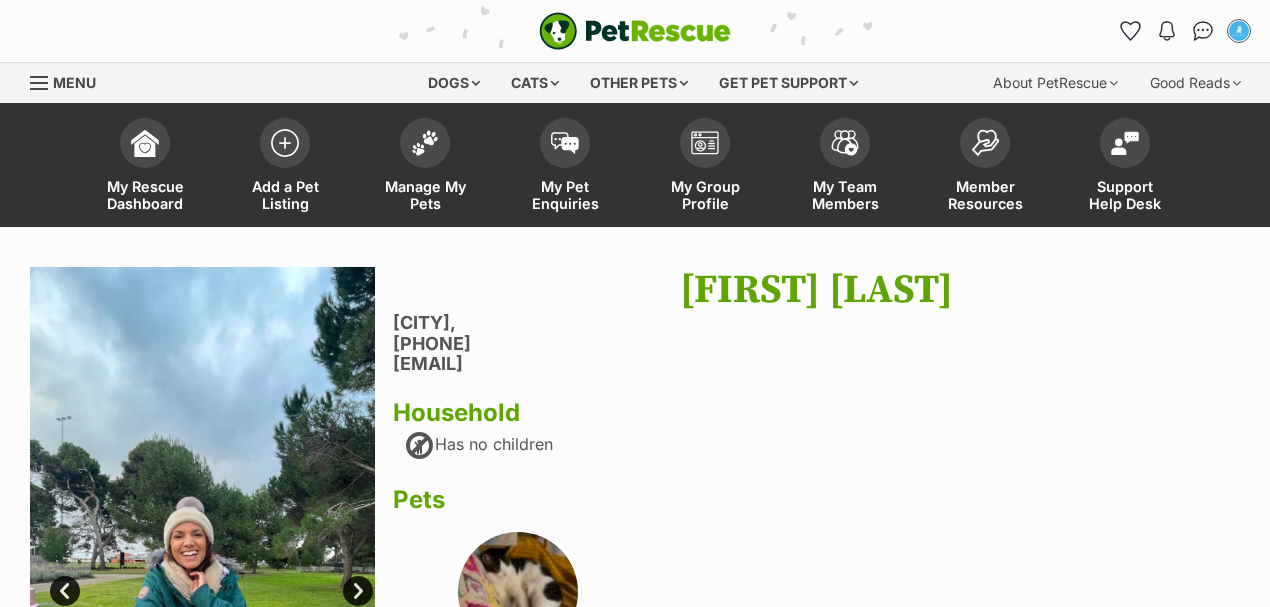 scroll, scrollTop: 0, scrollLeft: 0, axis: both 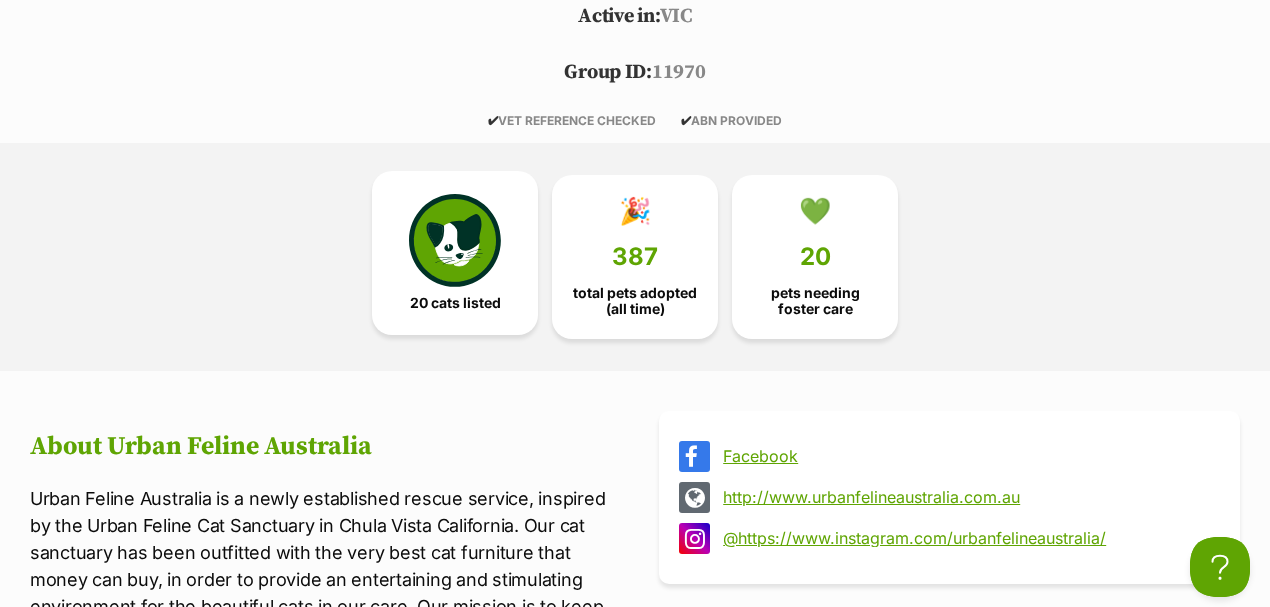click on "20 cats listed" at bounding box center [455, 303] 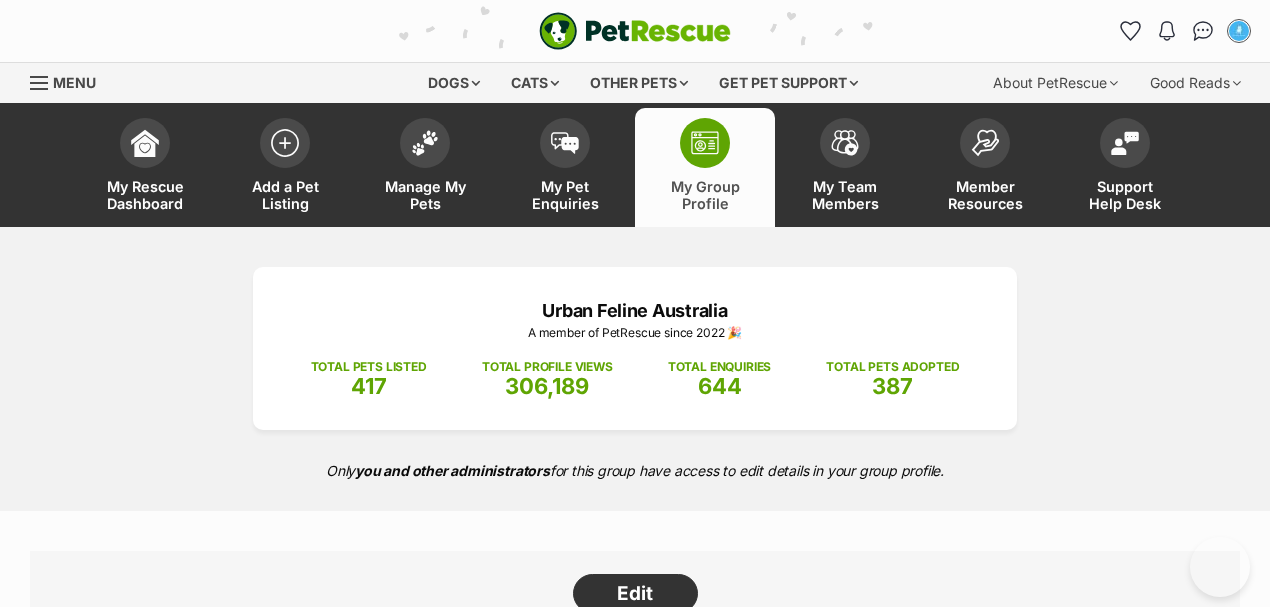 scroll, scrollTop: 1644, scrollLeft: 0, axis: vertical 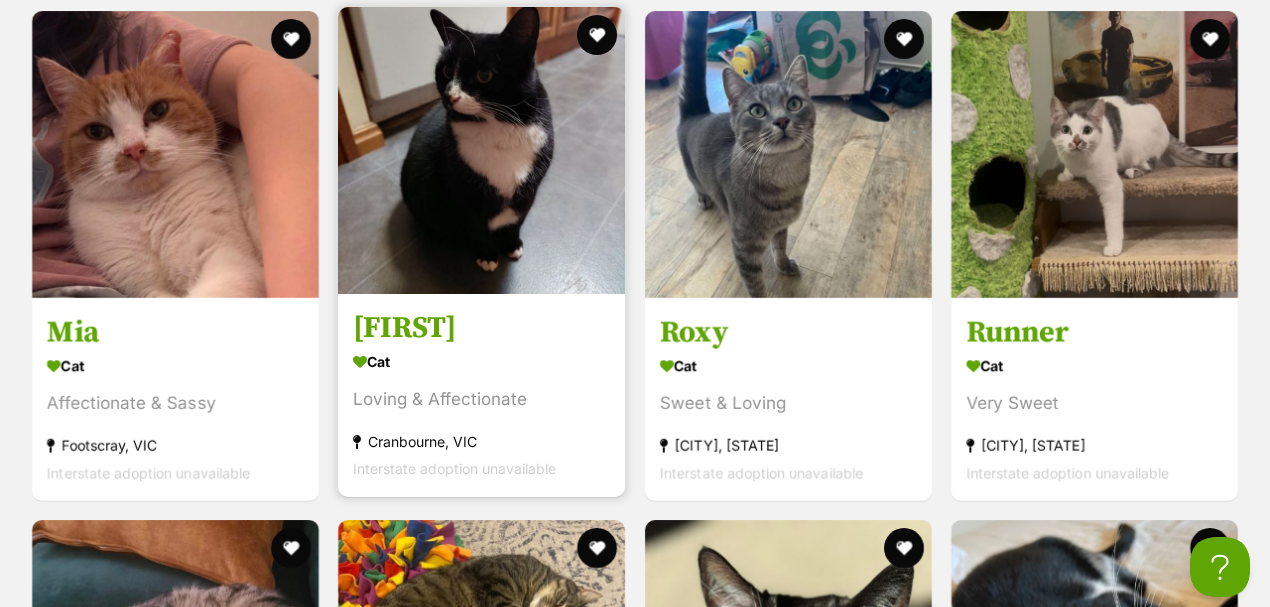 click at bounding box center (481, 150) 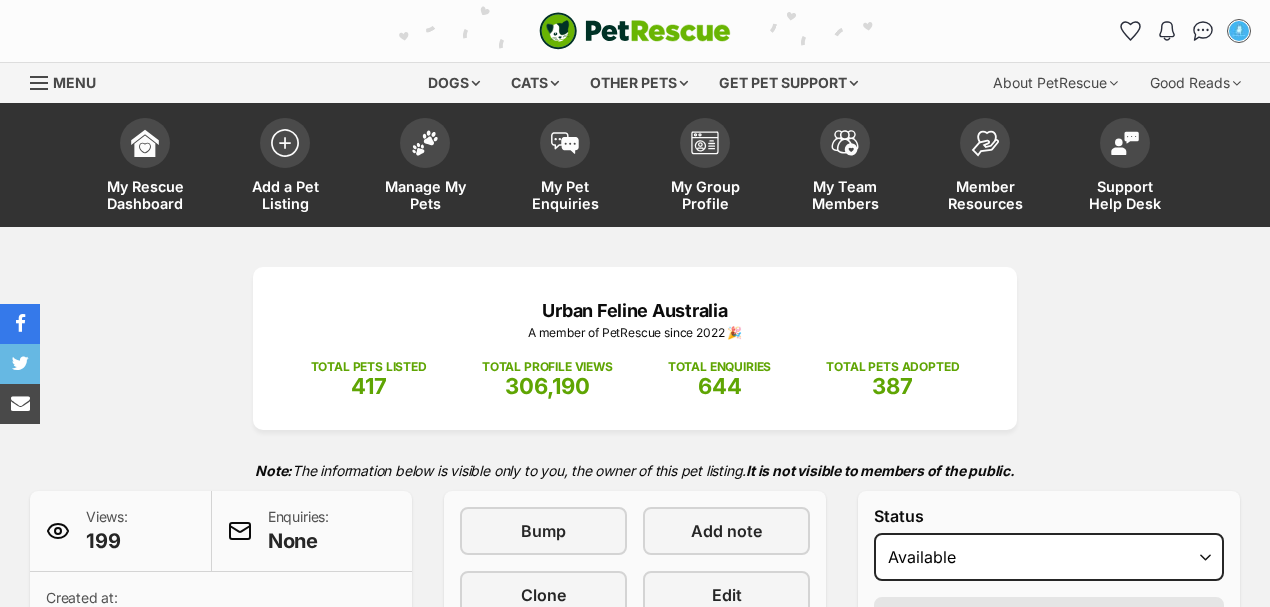 scroll, scrollTop: 466, scrollLeft: 0, axis: vertical 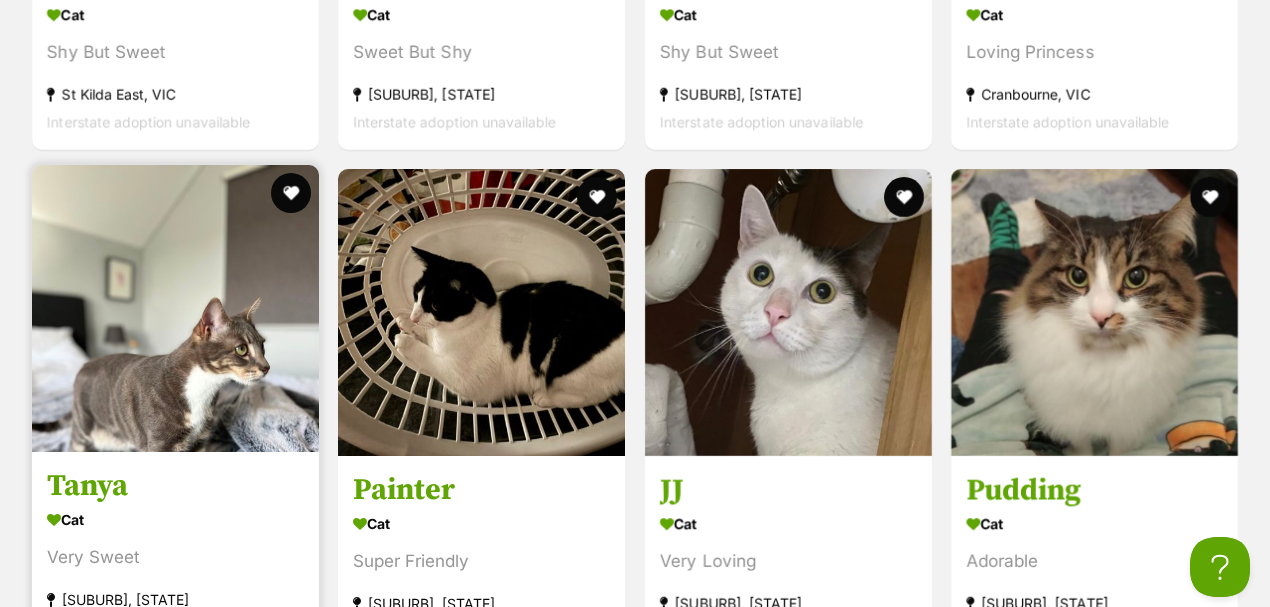 click at bounding box center [175, 308] 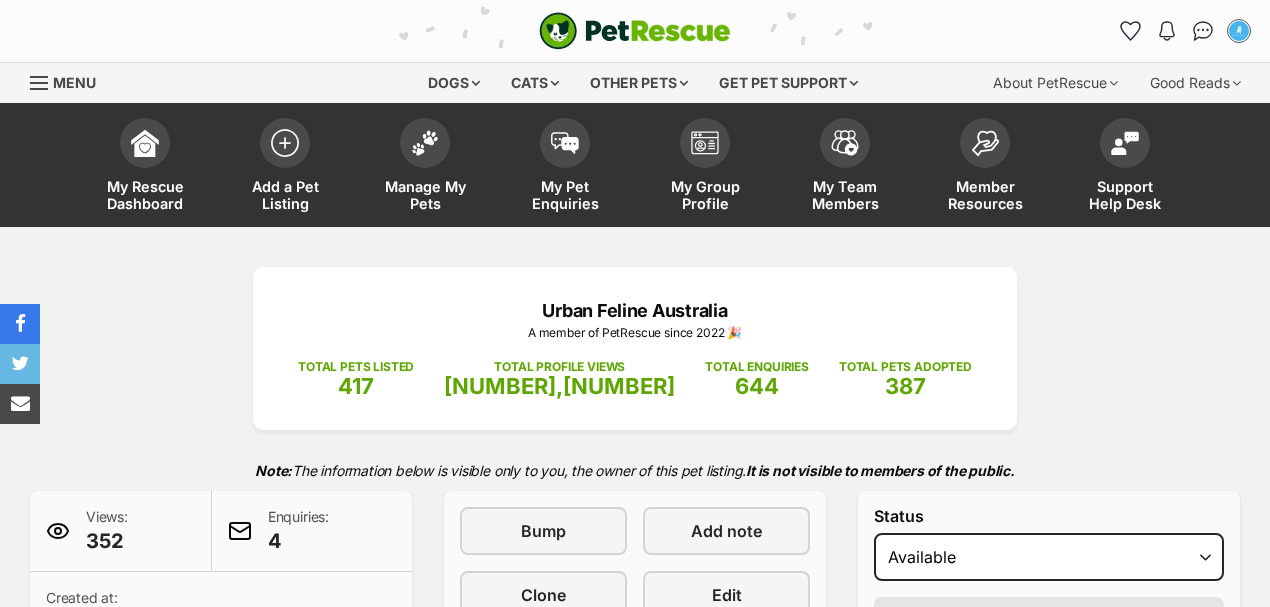 scroll, scrollTop: 139, scrollLeft: 0, axis: vertical 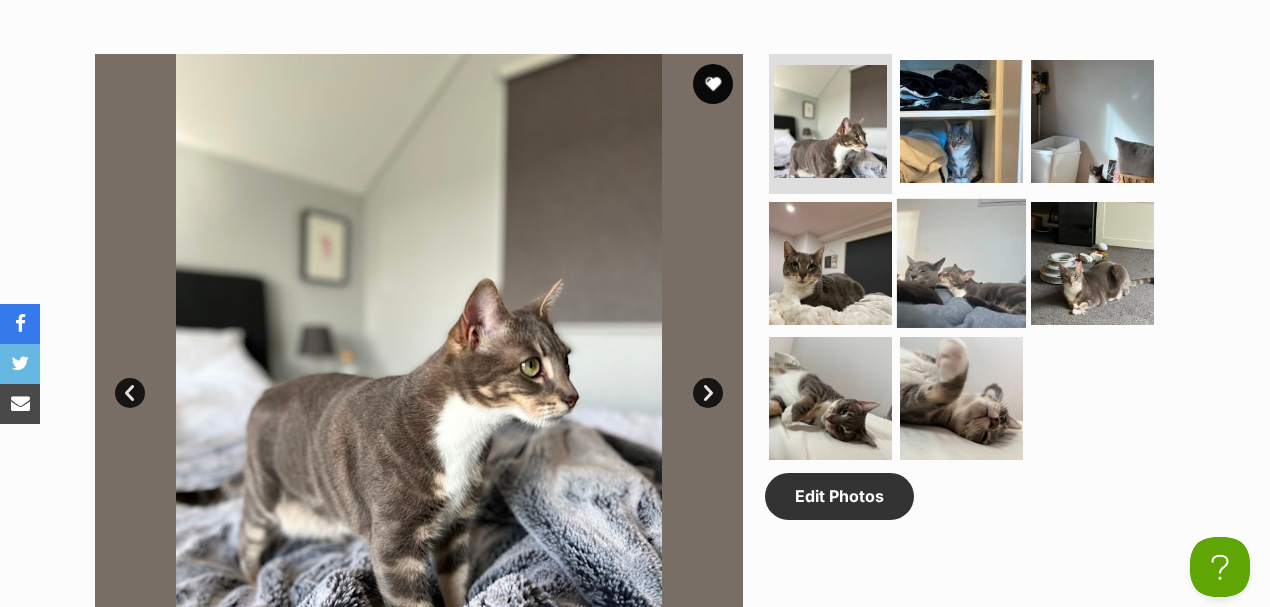 click at bounding box center (961, 262) 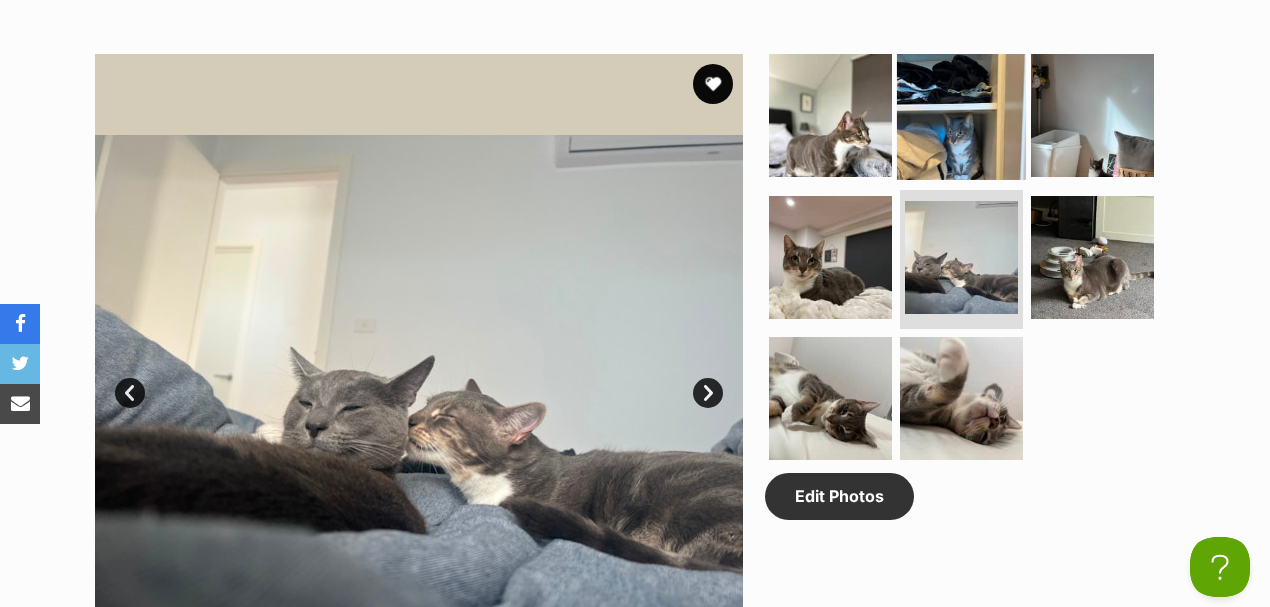 click at bounding box center (961, 115) 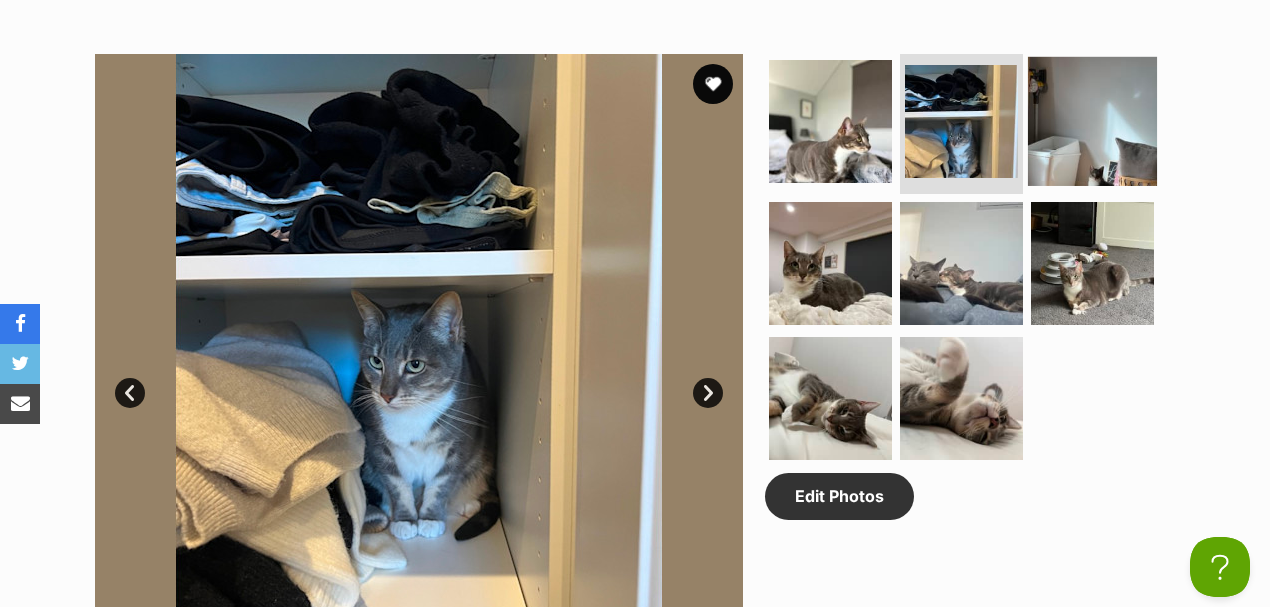 click at bounding box center [1092, 121] 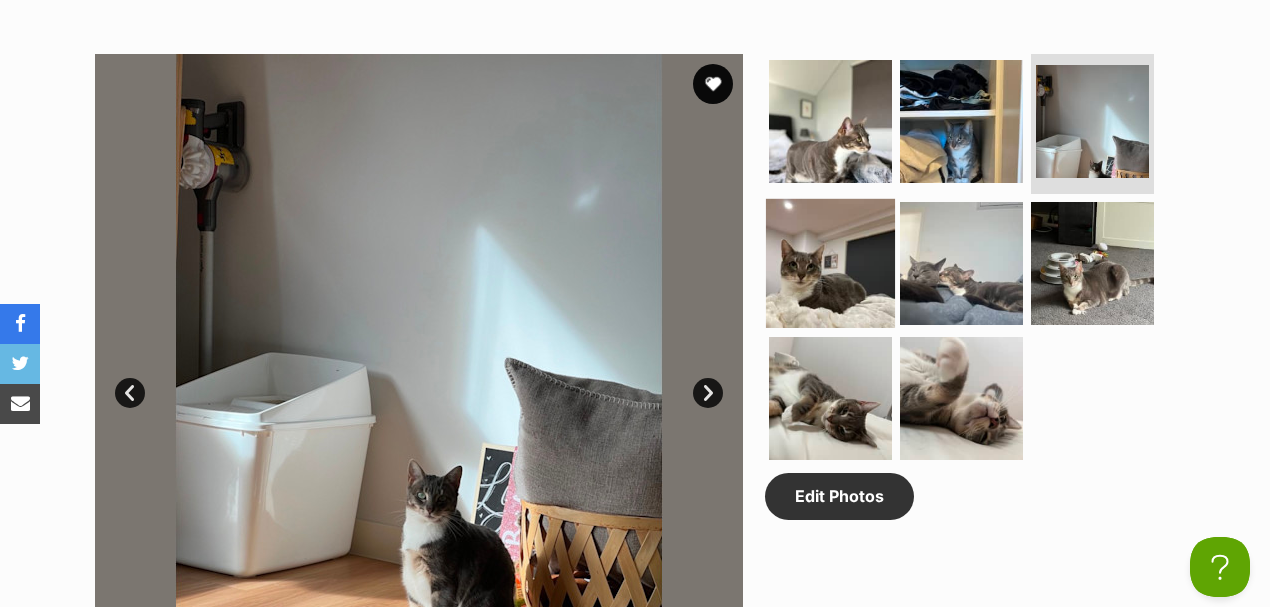 click at bounding box center (830, 262) 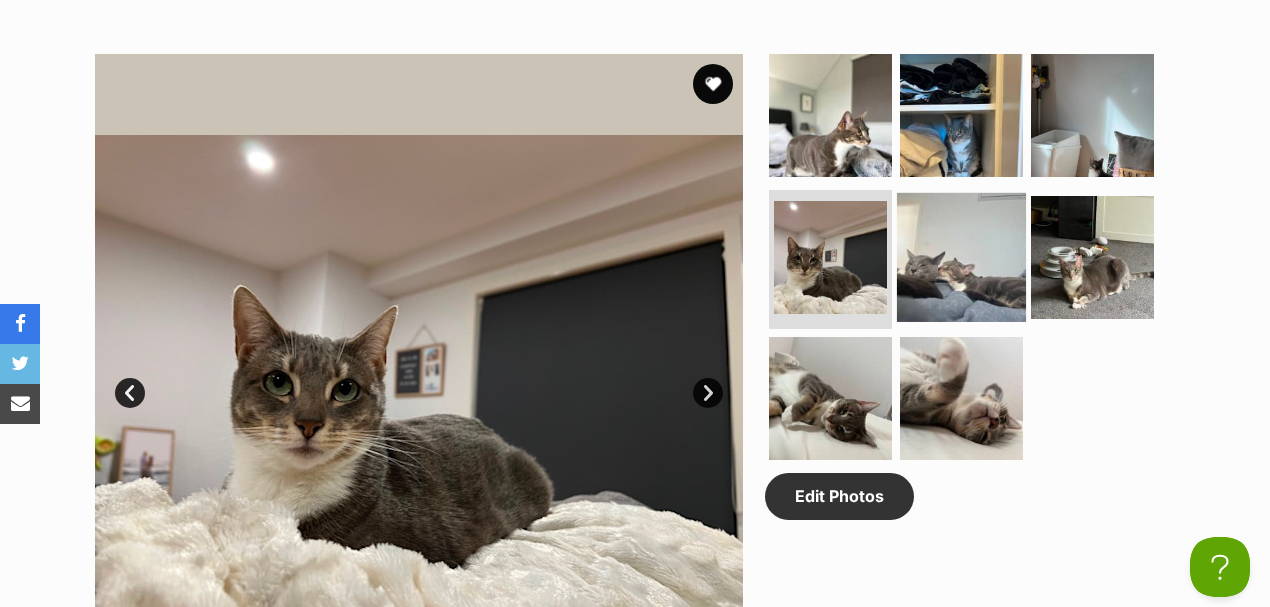 click at bounding box center (961, 256) 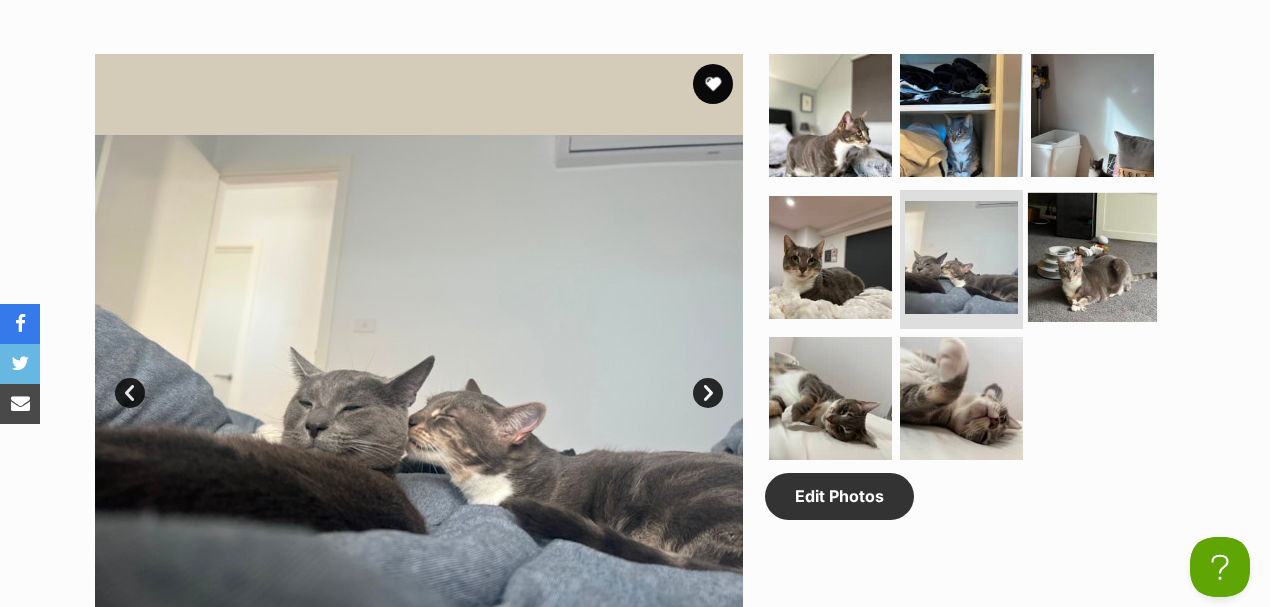 click at bounding box center [1092, 256] 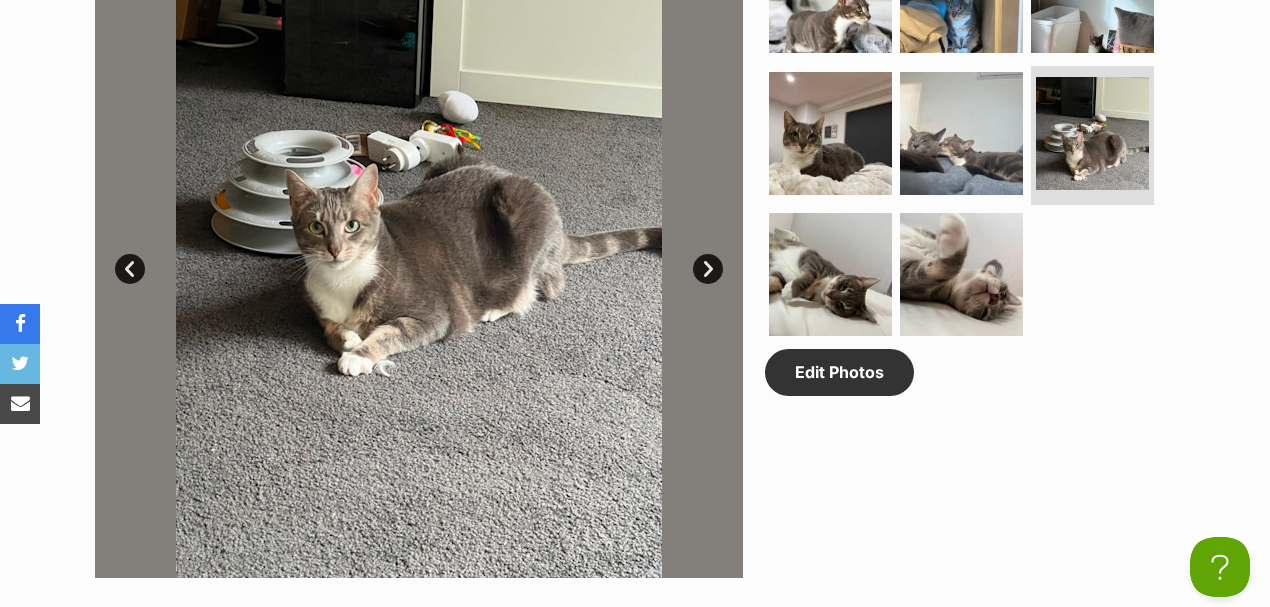 scroll, scrollTop: 1133, scrollLeft: 0, axis: vertical 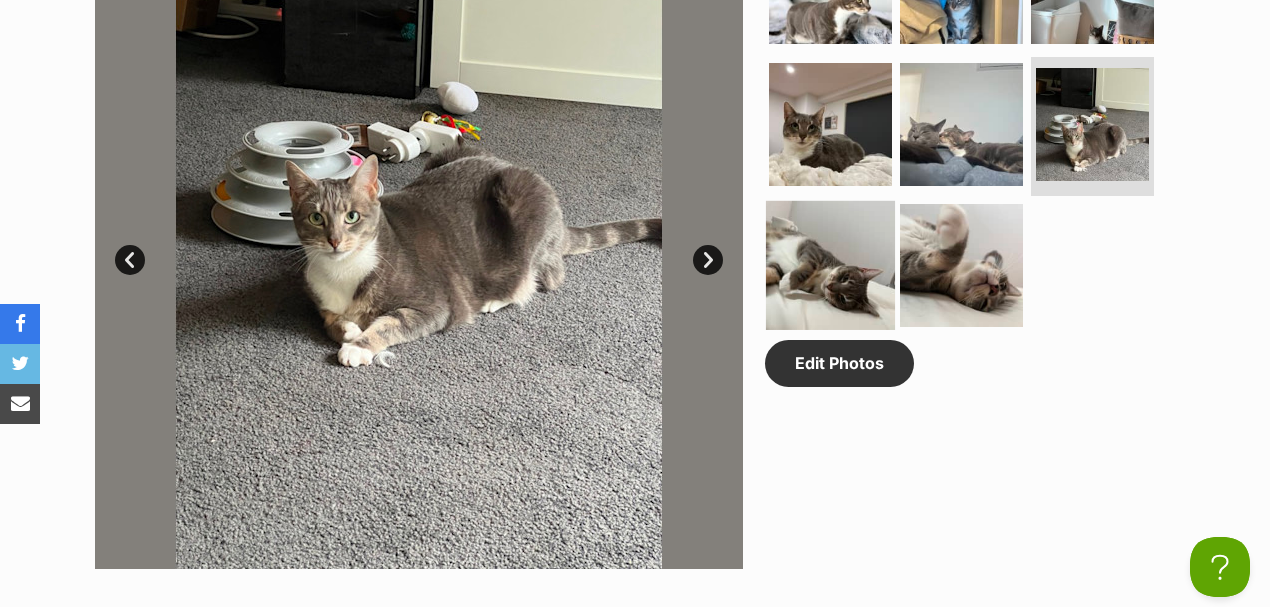 click at bounding box center [830, 265] 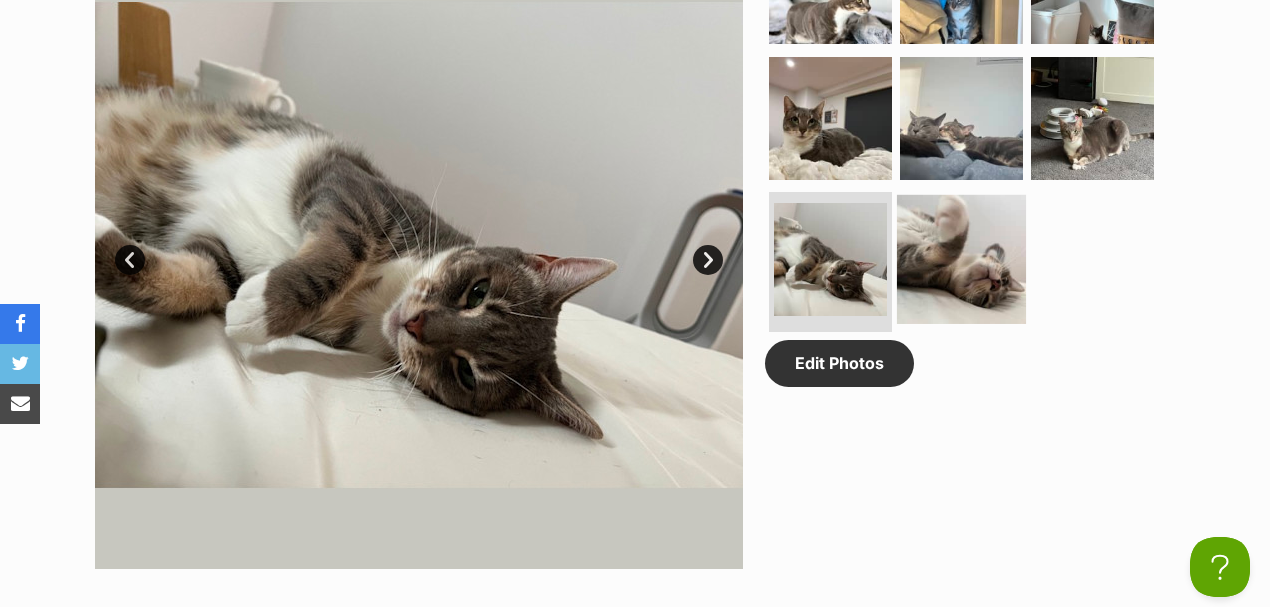 click at bounding box center [961, 259] 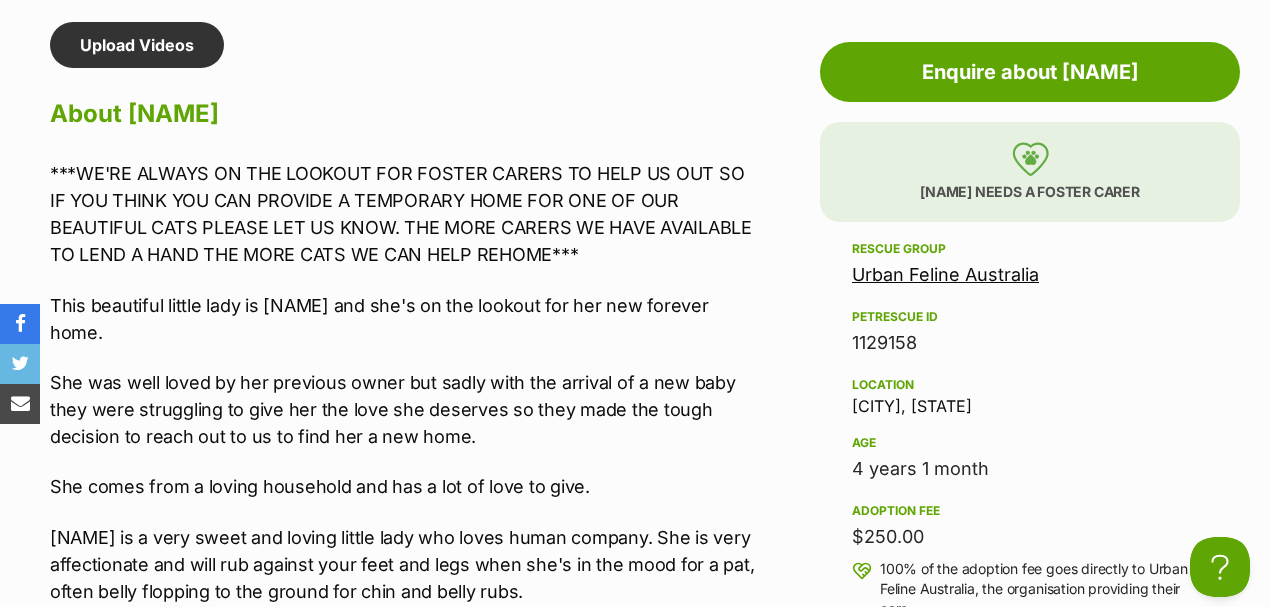 scroll, scrollTop: 1866, scrollLeft: 0, axis: vertical 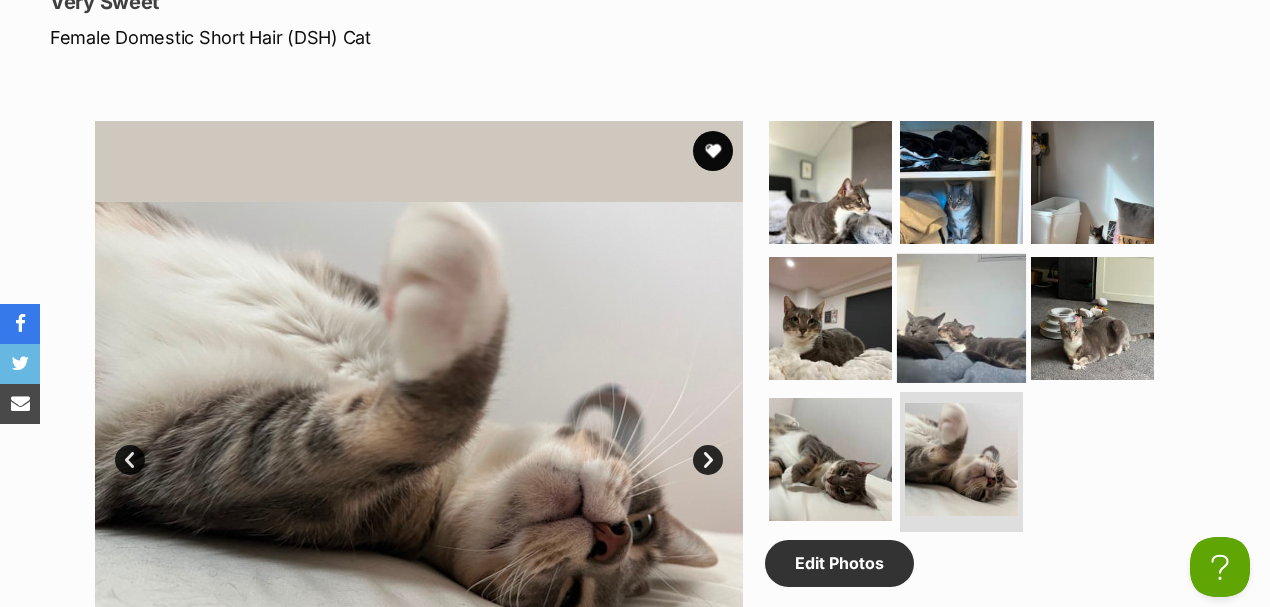 click at bounding box center (961, 317) 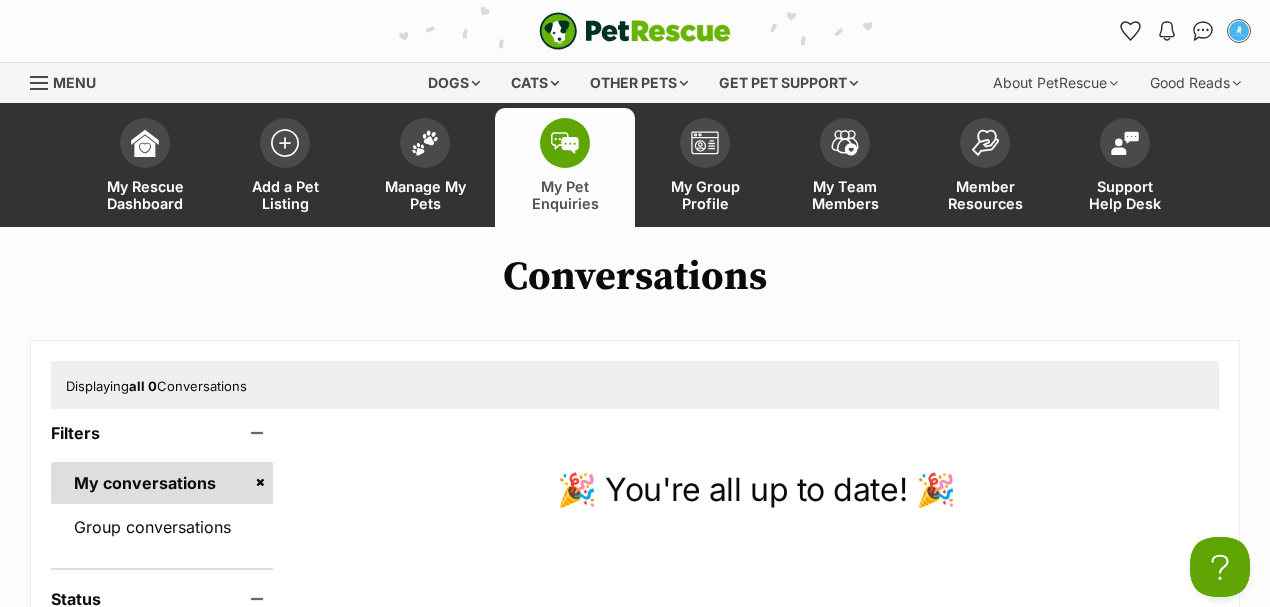 scroll, scrollTop: 0, scrollLeft: 0, axis: both 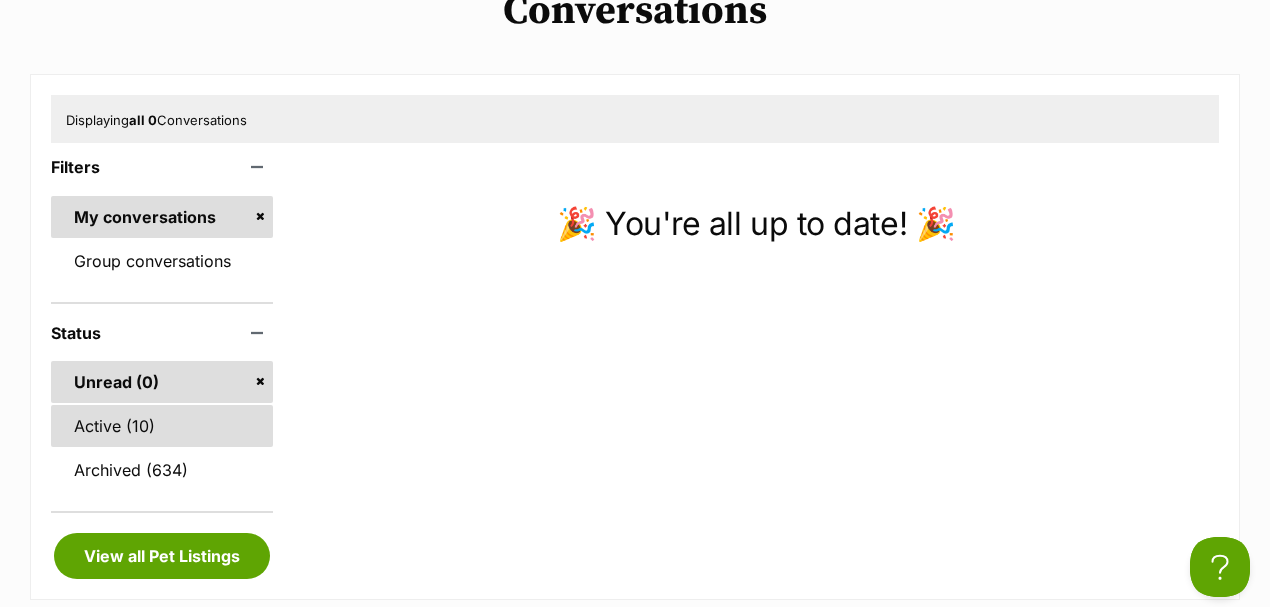 click on "Active (10)" at bounding box center (162, 426) 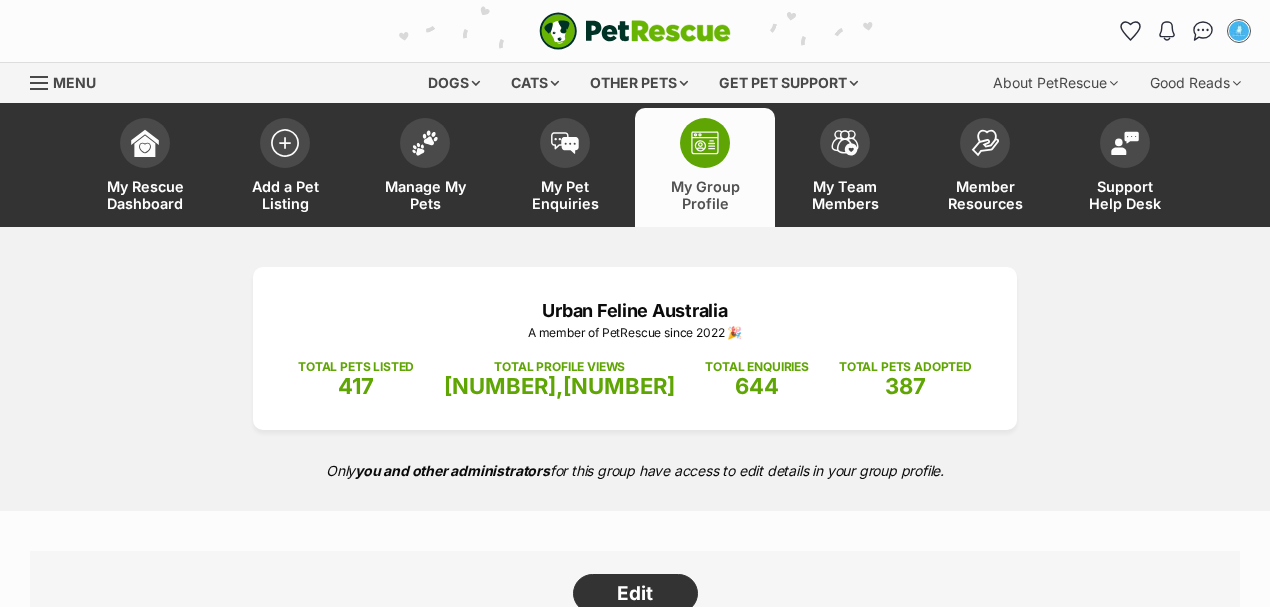 scroll, scrollTop: 69, scrollLeft: 0, axis: vertical 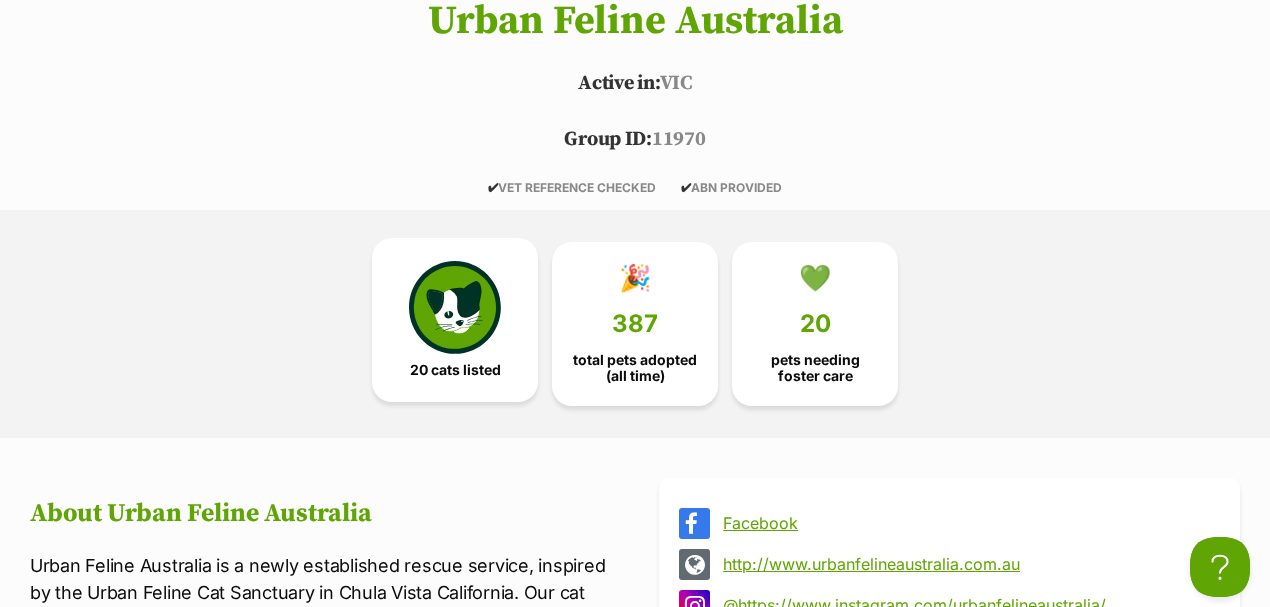 click on "20 cats listed" at bounding box center (455, 320) 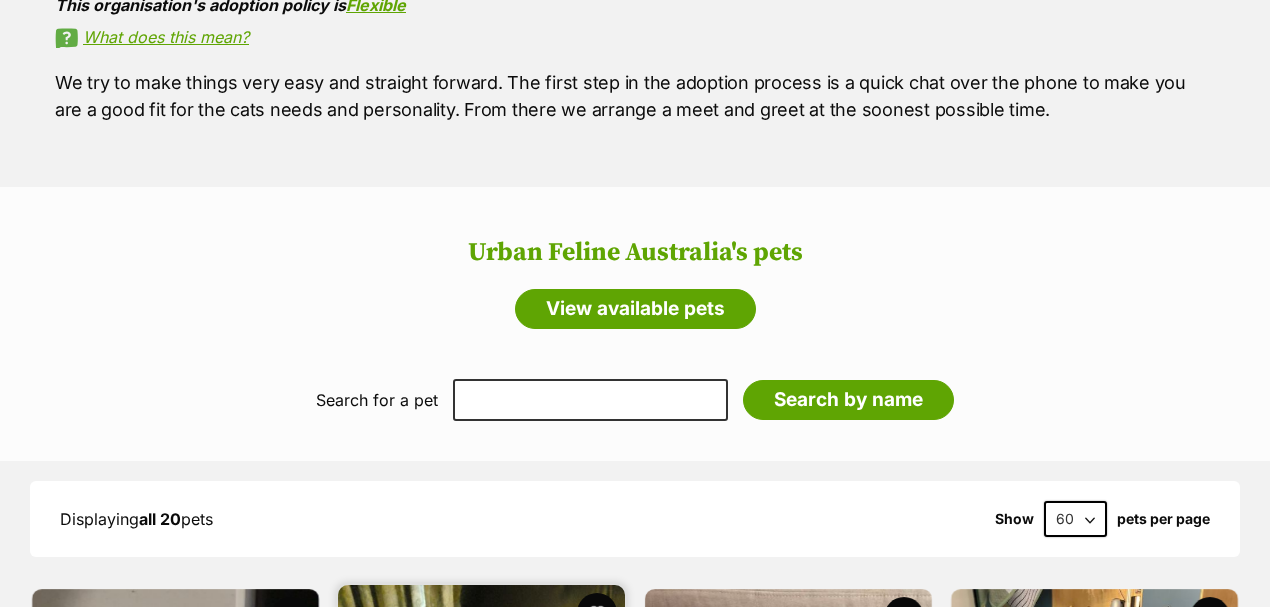 scroll, scrollTop: 0, scrollLeft: 0, axis: both 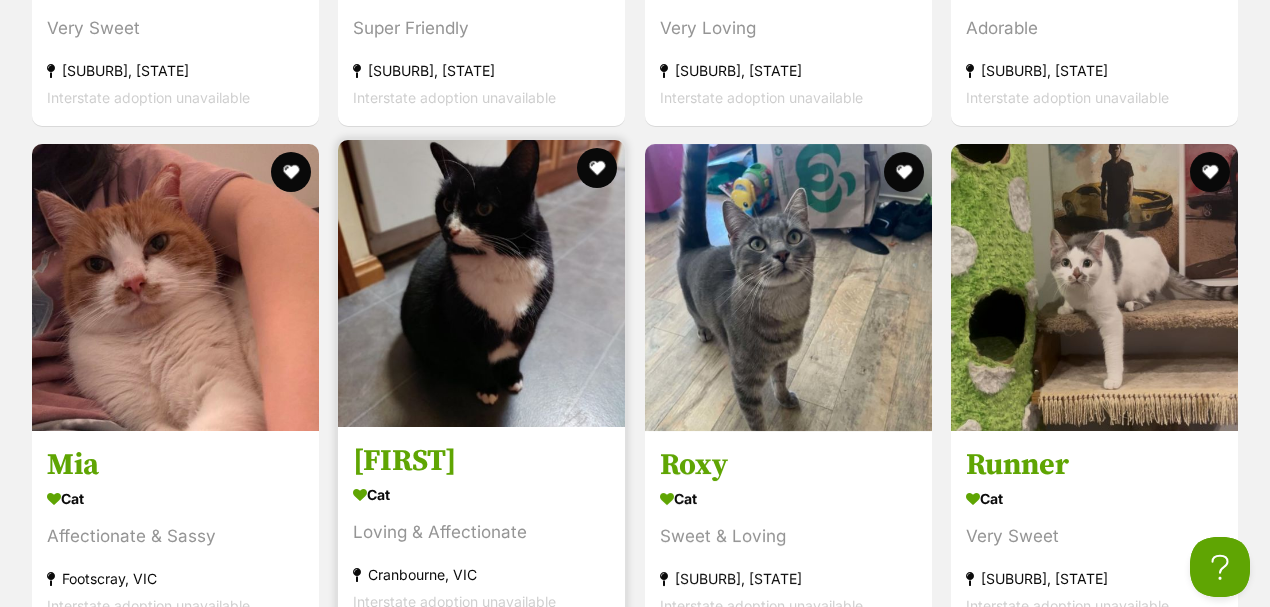 click at bounding box center (481, 283) 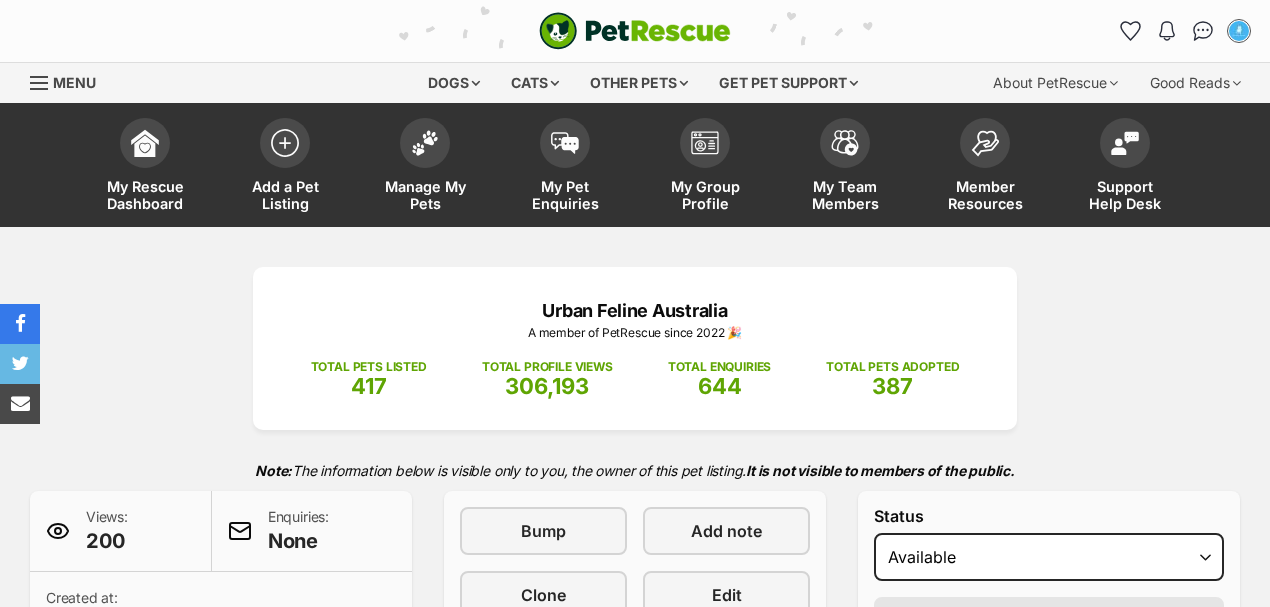 scroll, scrollTop: 0, scrollLeft: 0, axis: both 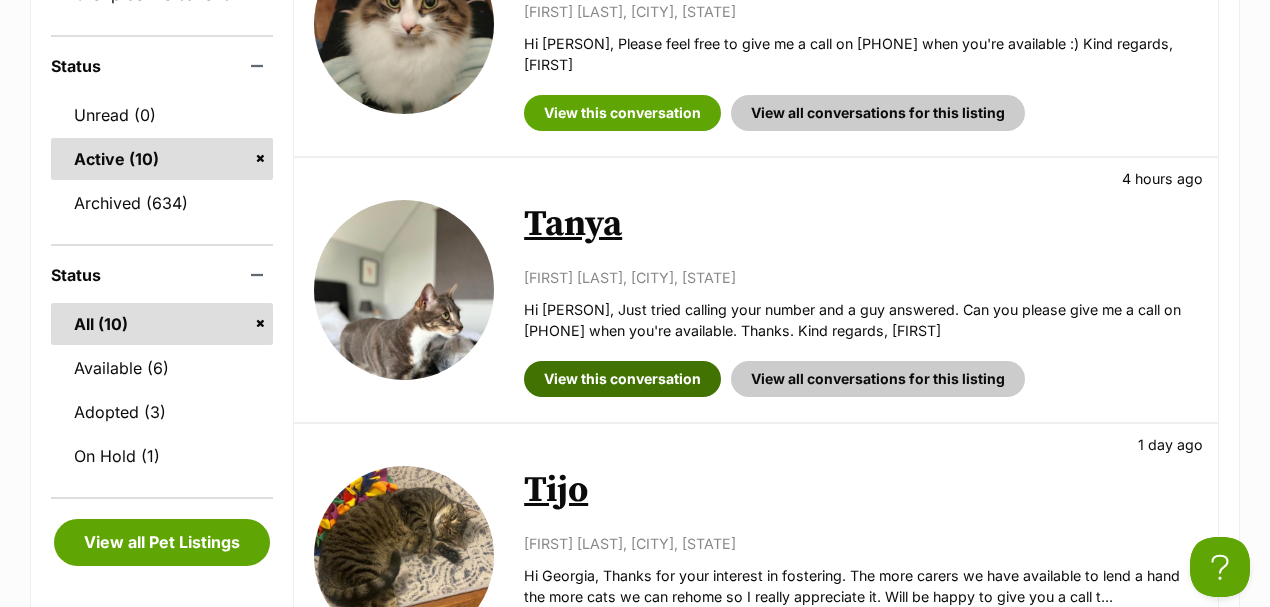 click on "View this conversation" at bounding box center (622, 379) 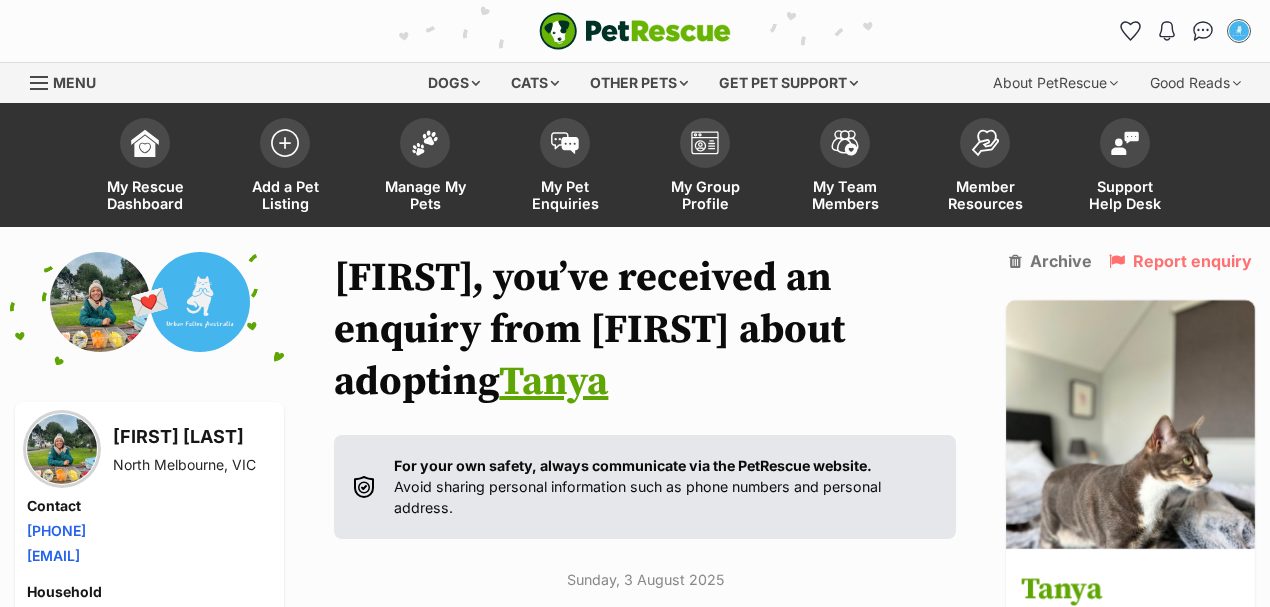 scroll, scrollTop: 928, scrollLeft: 0, axis: vertical 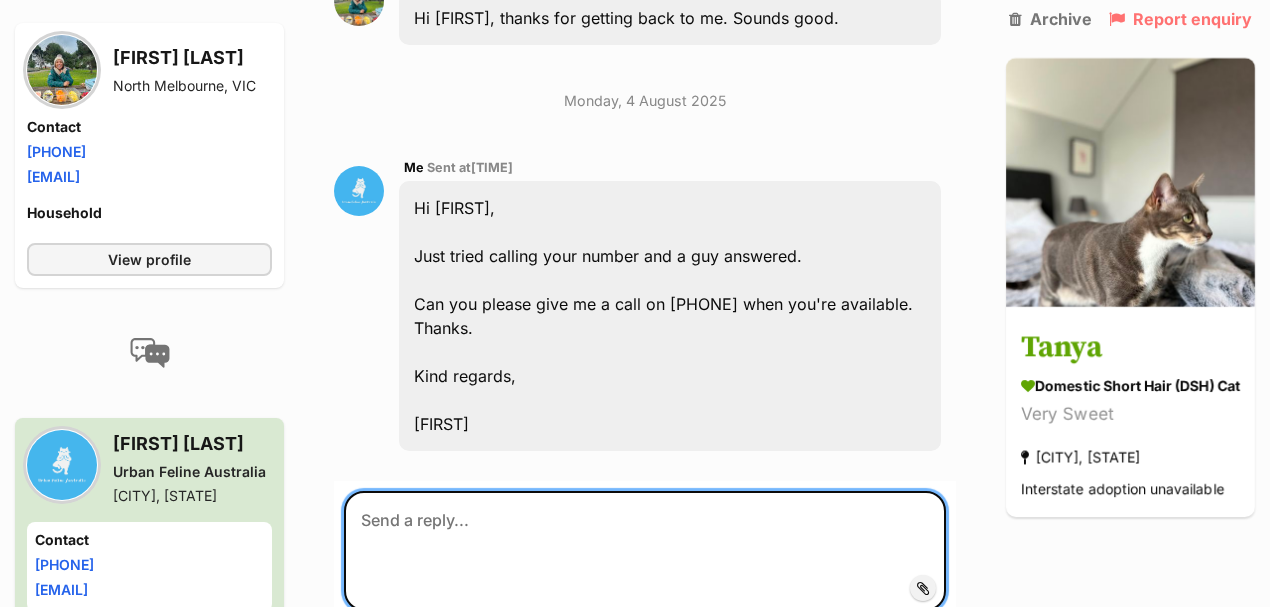 click at bounding box center [645, 551] 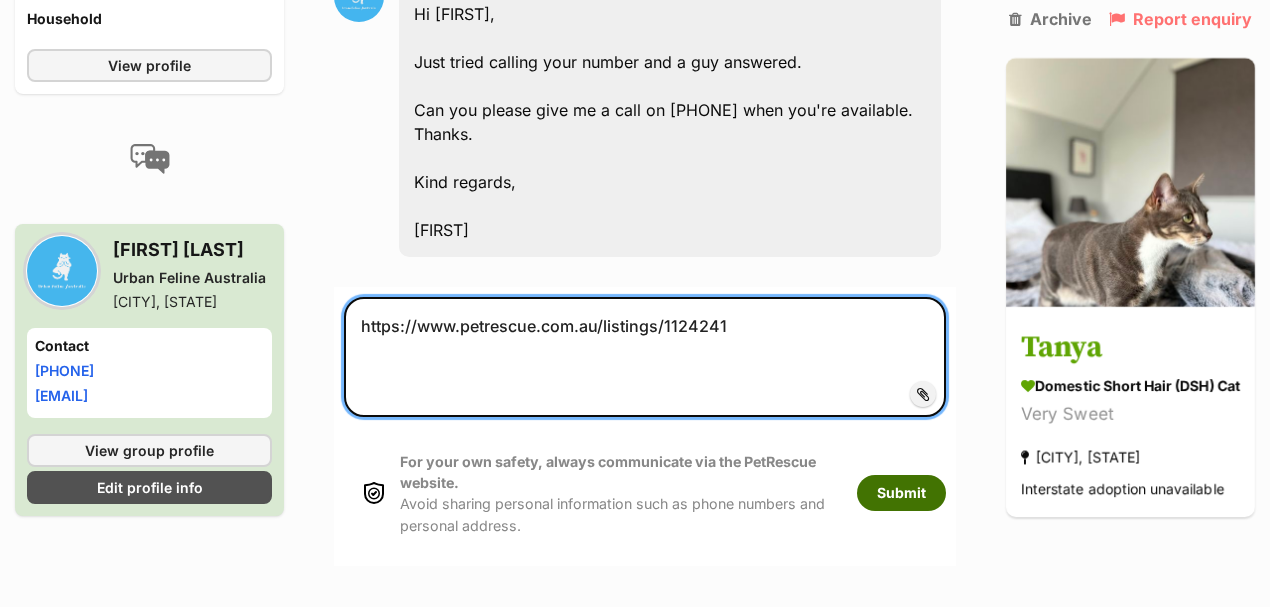 scroll, scrollTop: 1692, scrollLeft: 0, axis: vertical 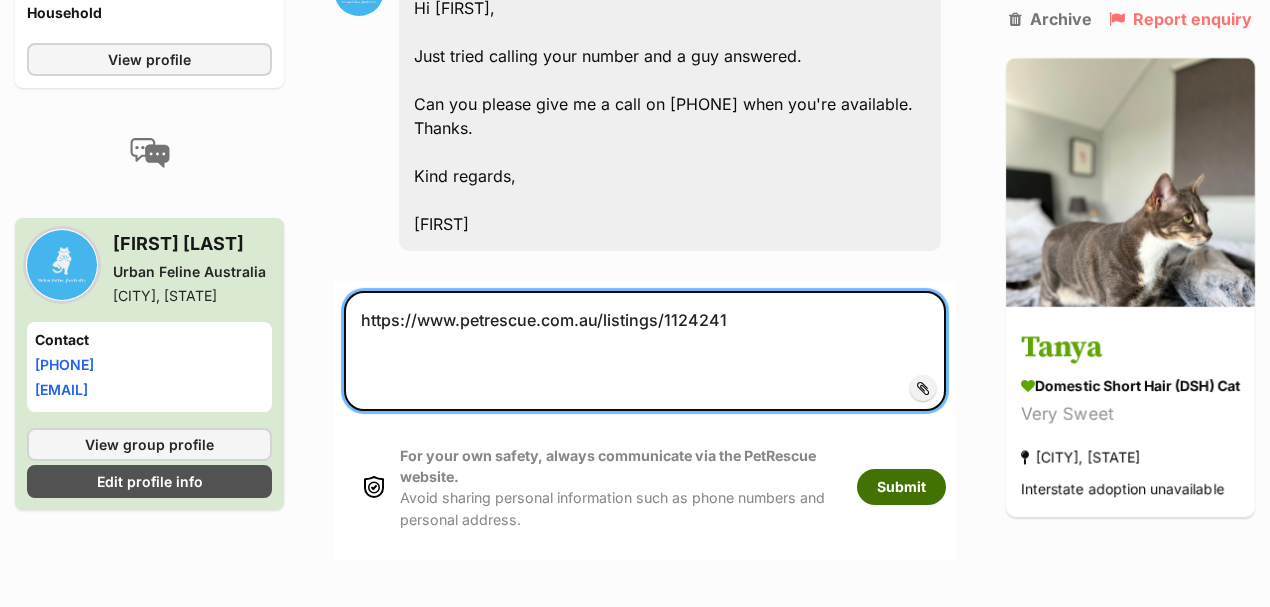 type on "https://www.petrescue.com.au/listings/1124241" 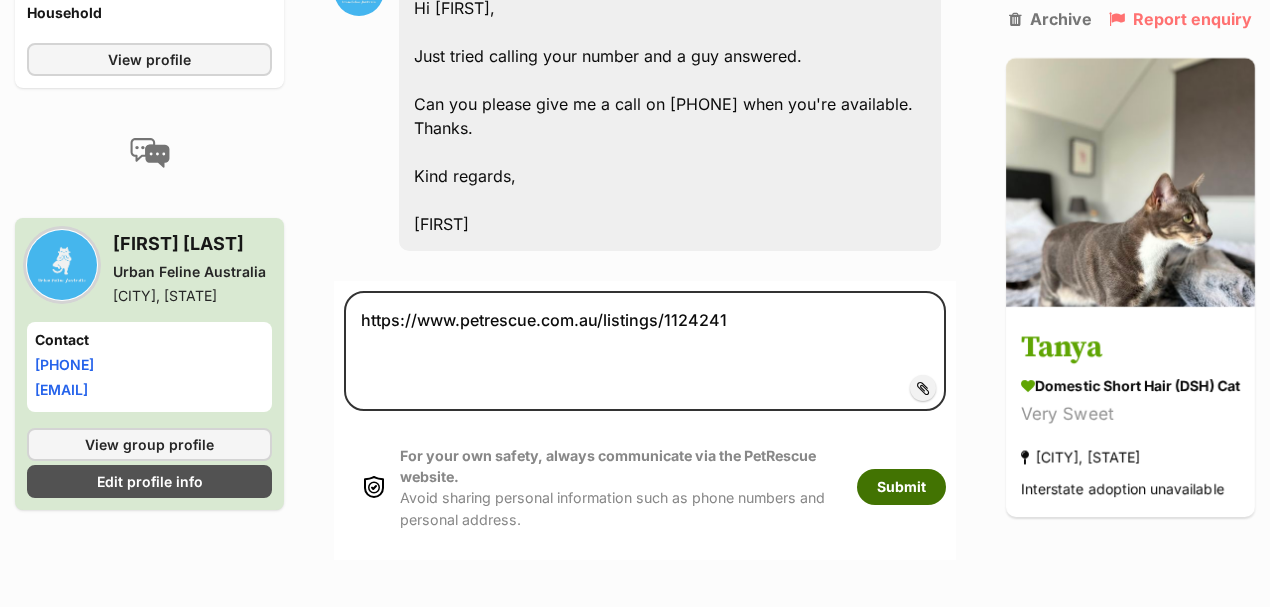 click on "Submit" at bounding box center (901, 487) 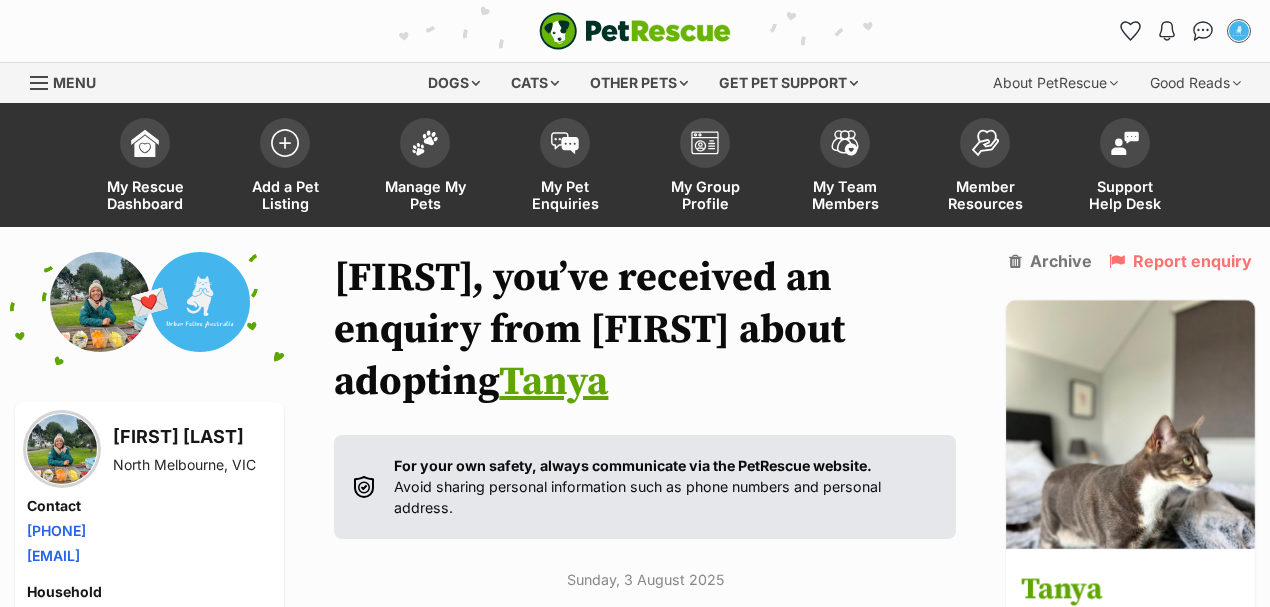 scroll, scrollTop: 1712, scrollLeft: 0, axis: vertical 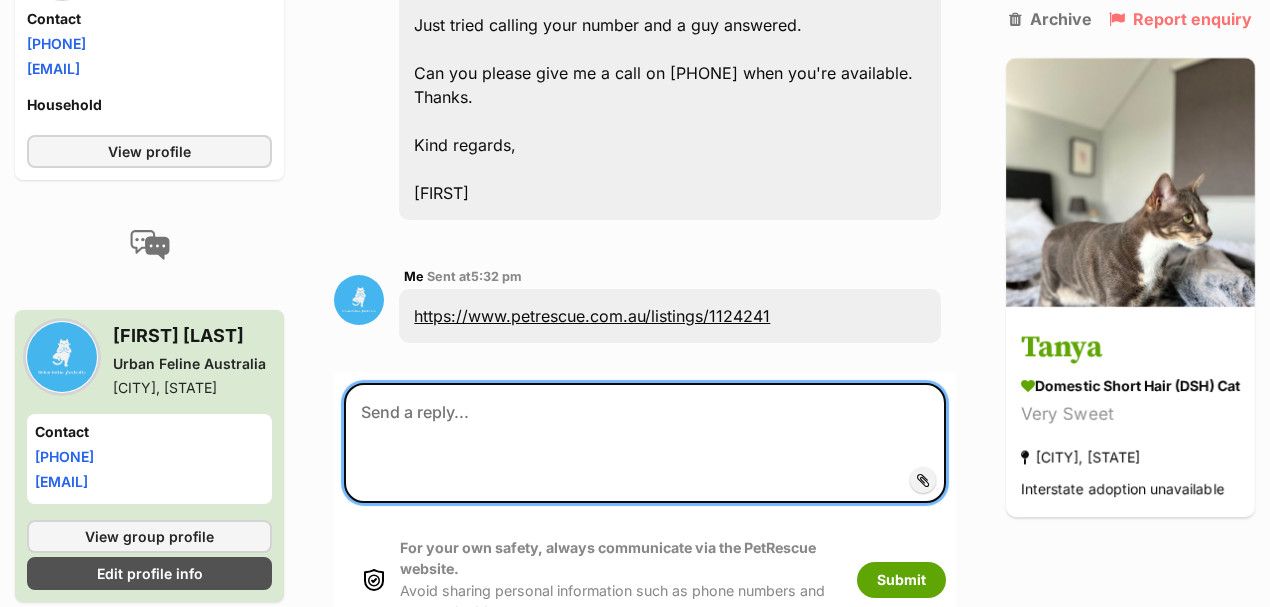 click at bounding box center [645, 443] 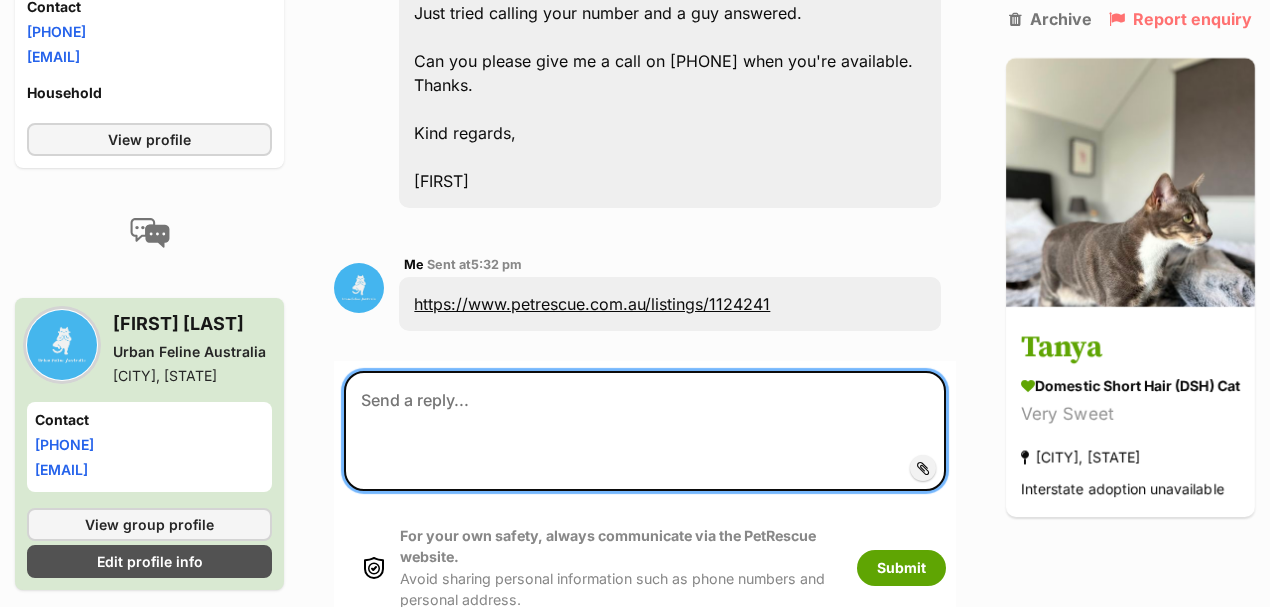 scroll, scrollTop: 1723, scrollLeft: 0, axis: vertical 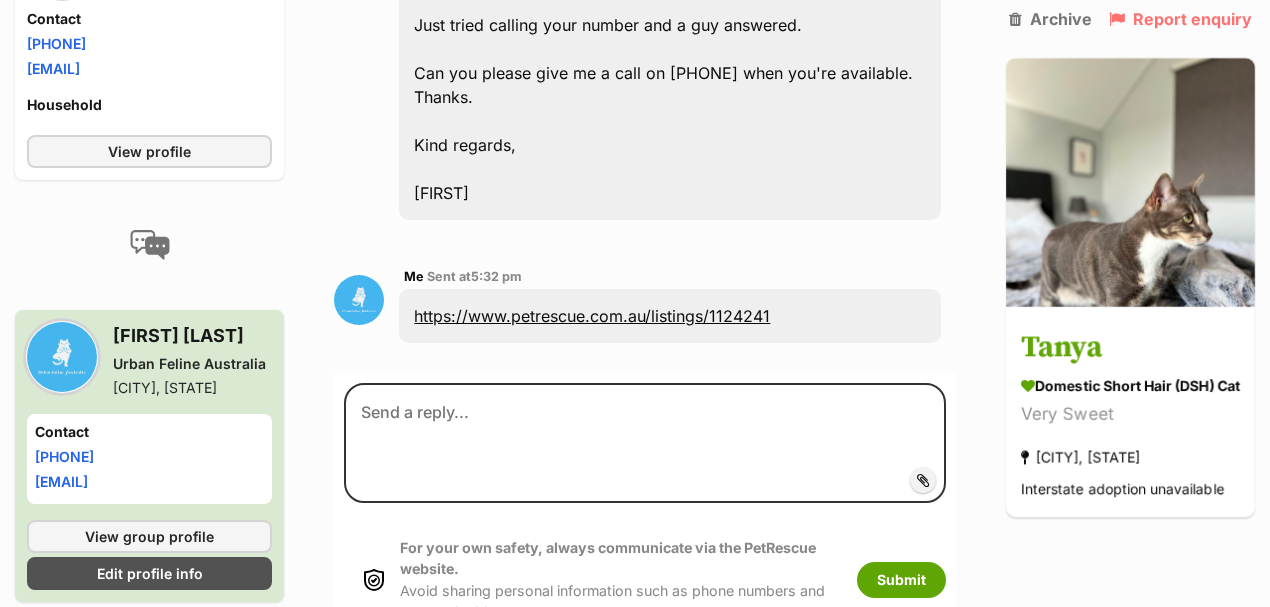click on "https://www.petrescue.com.au/listings/1124241" at bounding box center (670, 316) 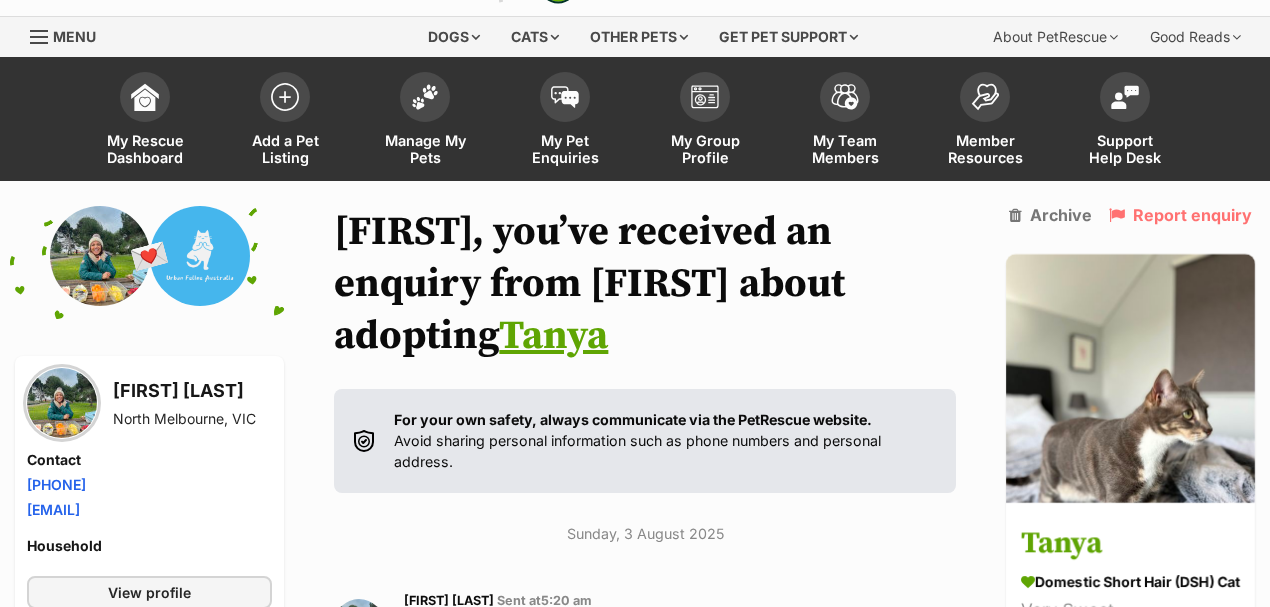 scroll, scrollTop: 0, scrollLeft: 0, axis: both 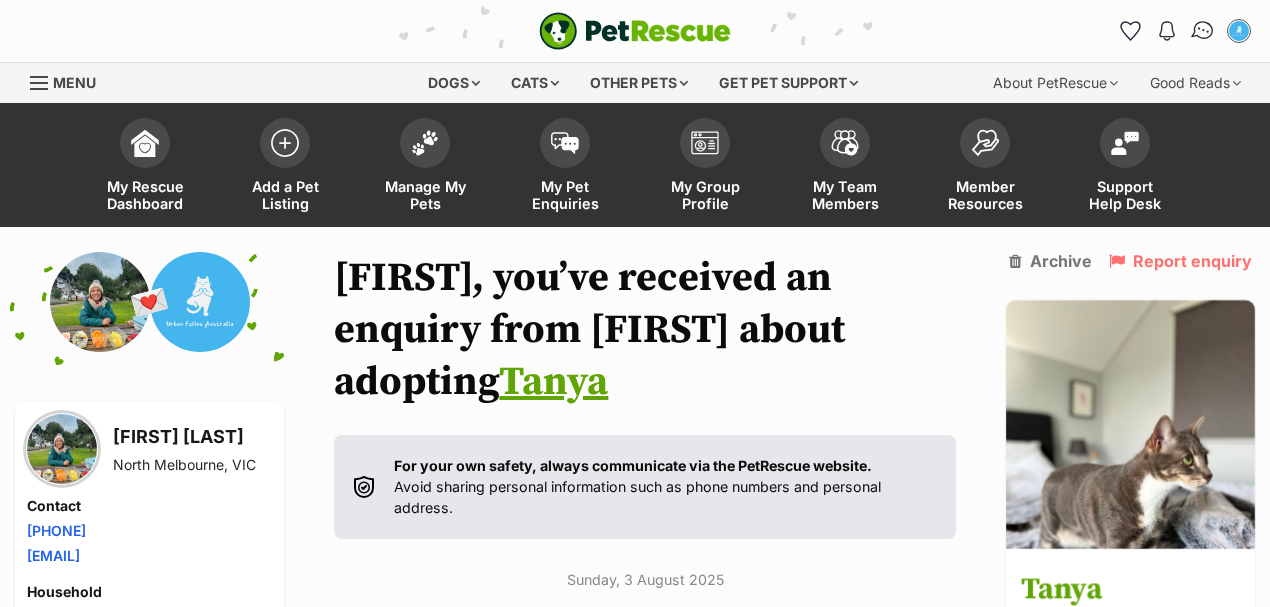 click at bounding box center (1203, 31) 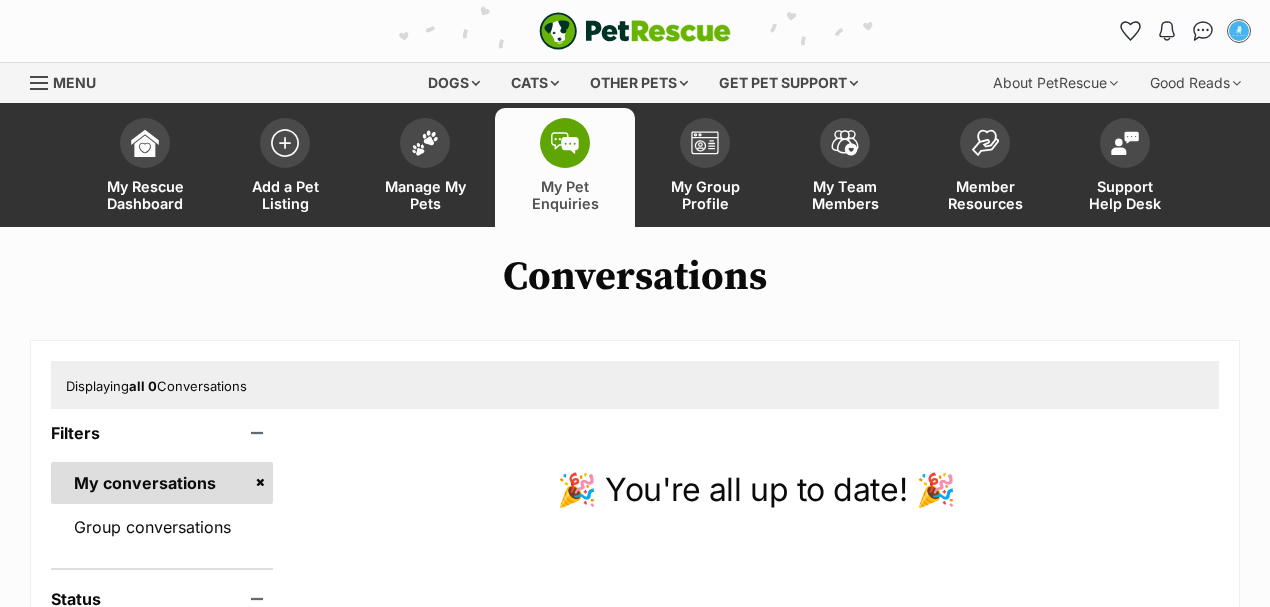 scroll, scrollTop: 0, scrollLeft: 0, axis: both 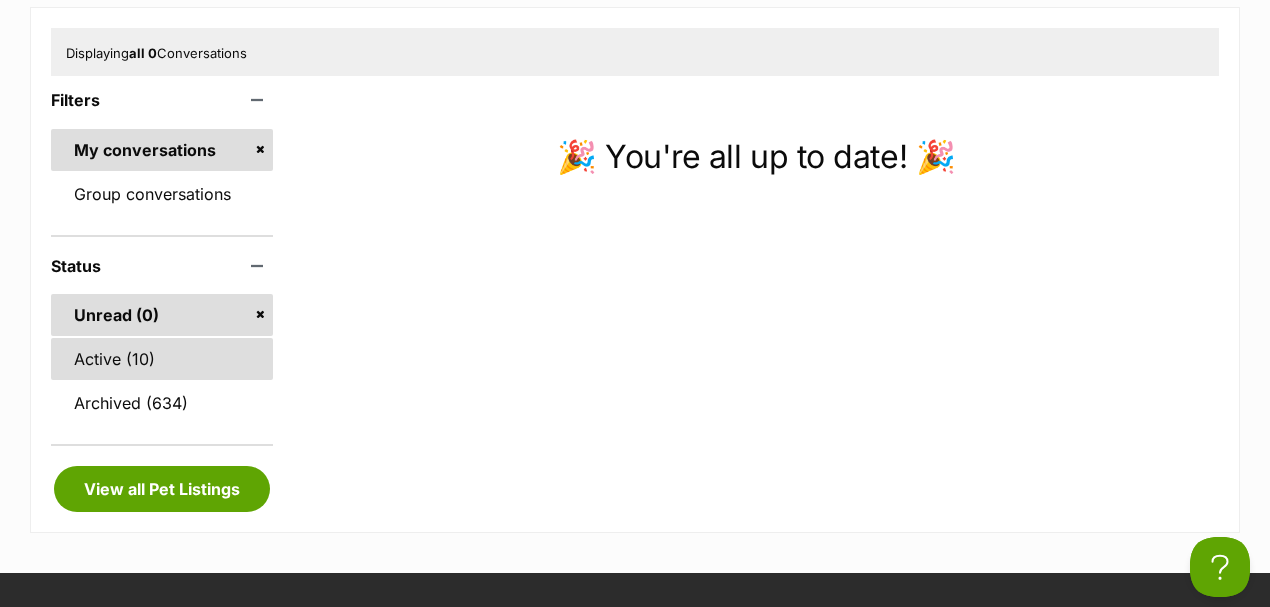 click on "Active (10)" at bounding box center (162, 359) 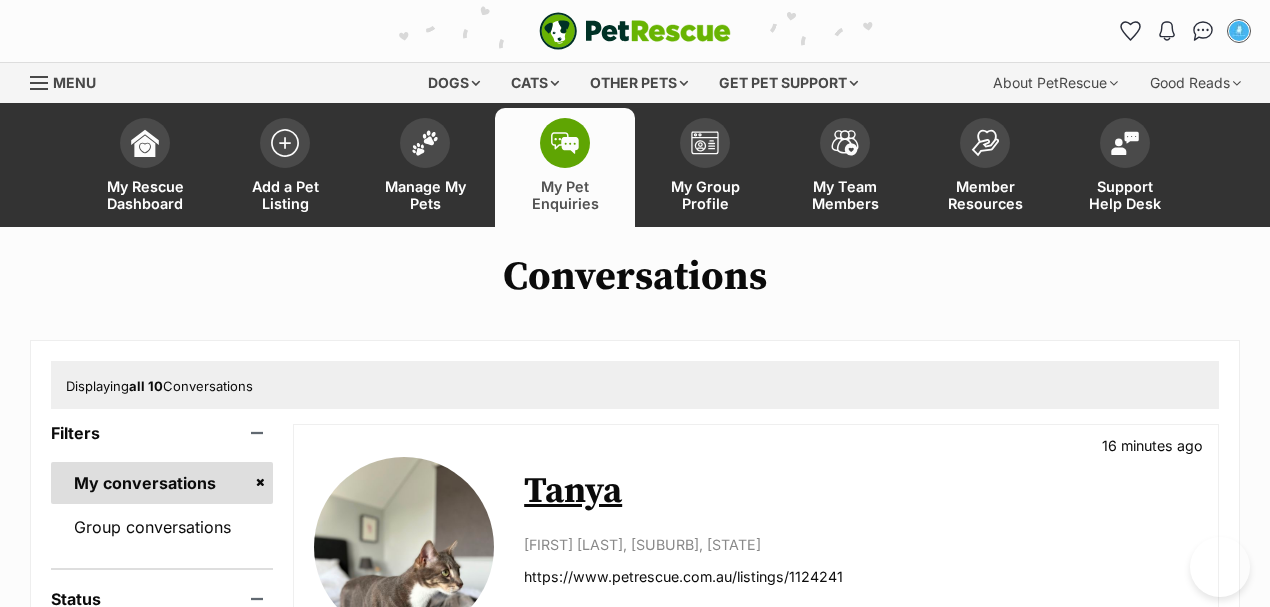 scroll, scrollTop: 264, scrollLeft: 0, axis: vertical 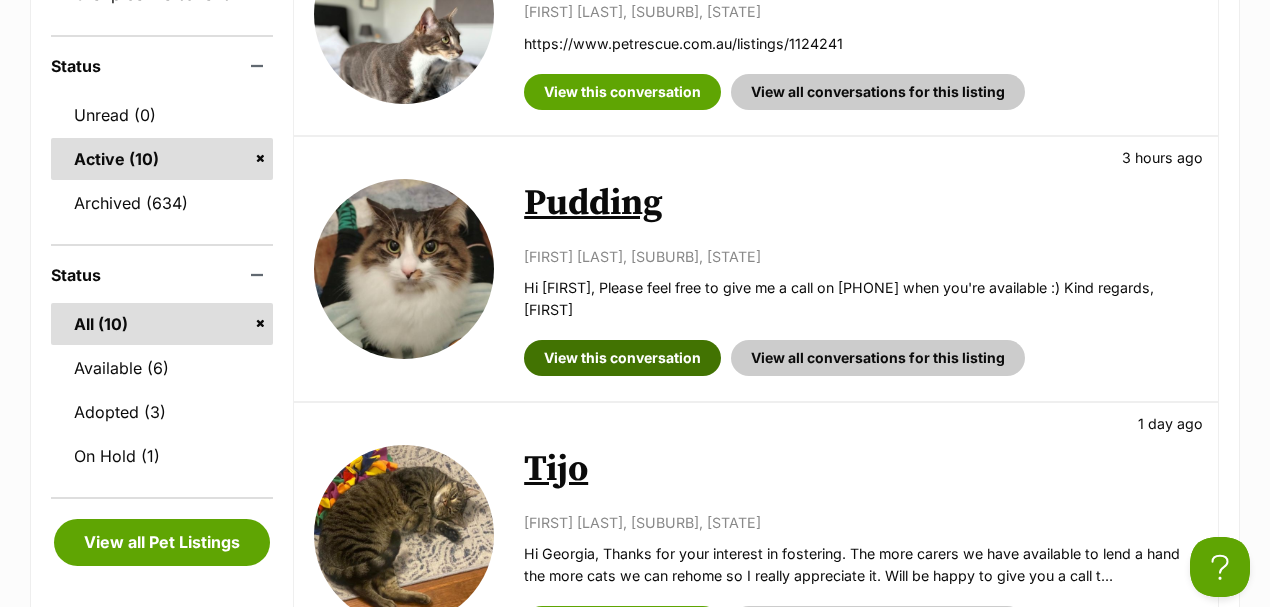 click on "View this conversation" at bounding box center [622, 358] 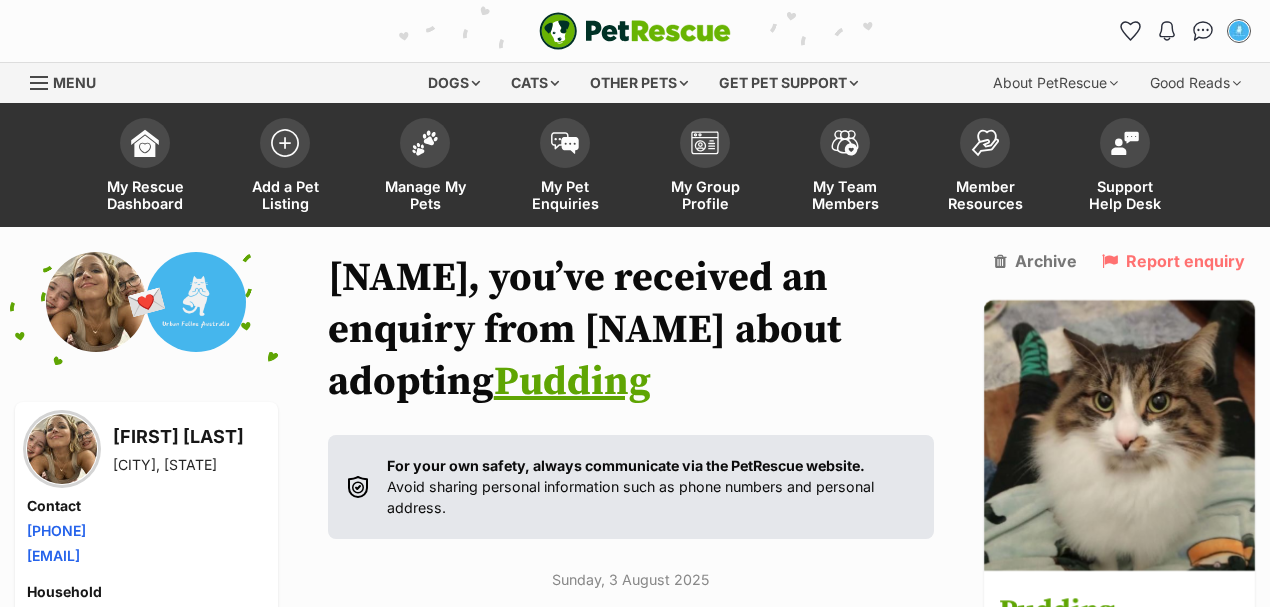 scroll, scrollTop: 454, scrollLeft: 0, axis: vertical 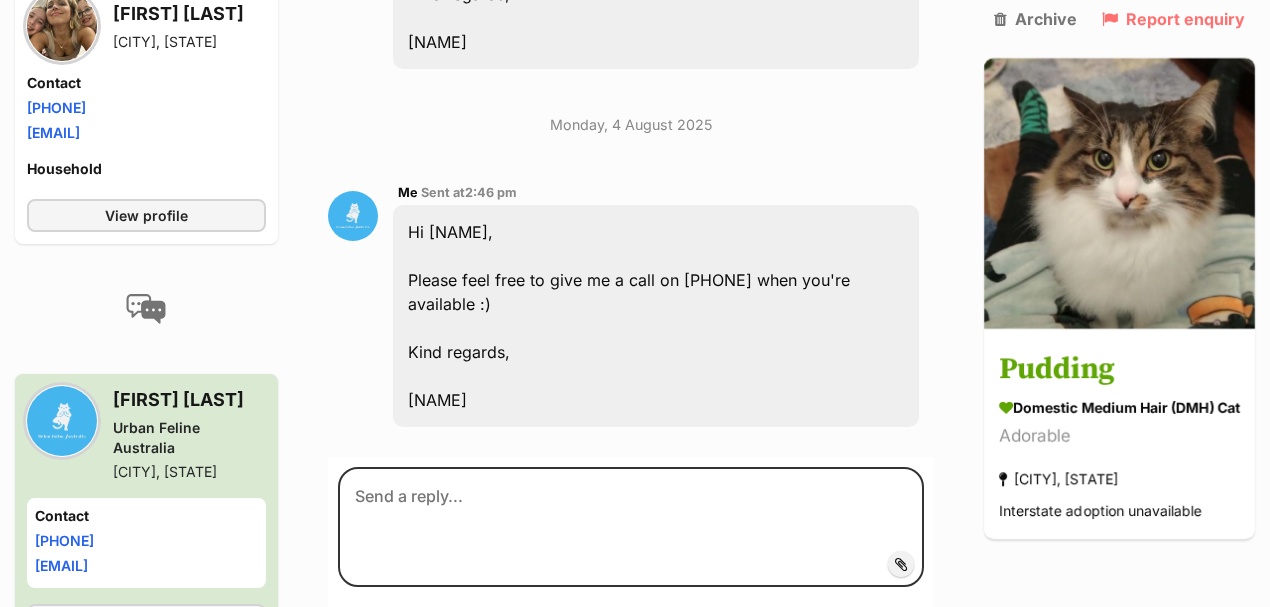 click on "Hi Emily,
Please feel free to give me a call on [PHONE] when you're available :)
Kind regards,
[NAME]" at bounding box center [656, 316] 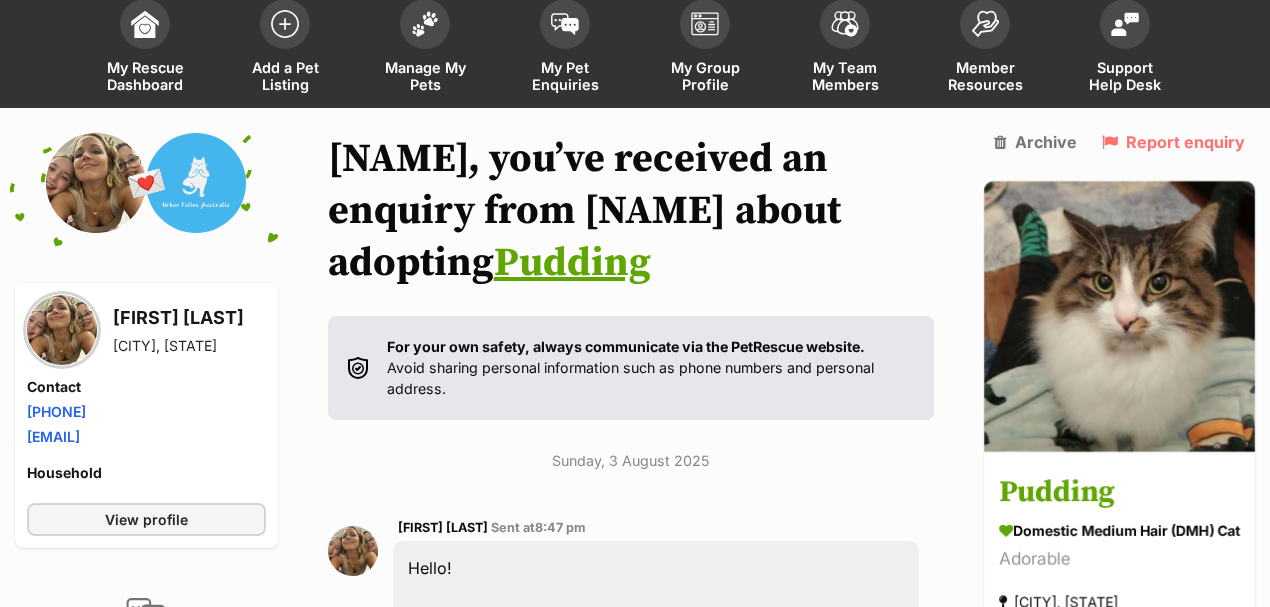 scroll, scrollTop: 0, scrollLeft: 0, axis: both 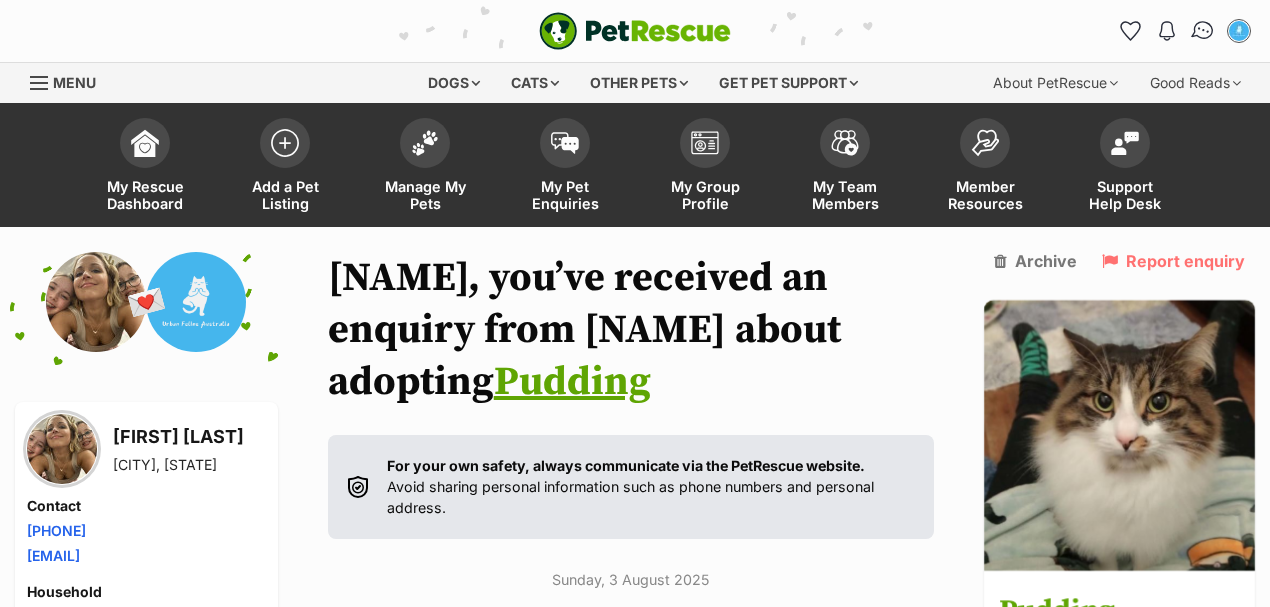 click at bounding box center (1203, 31) 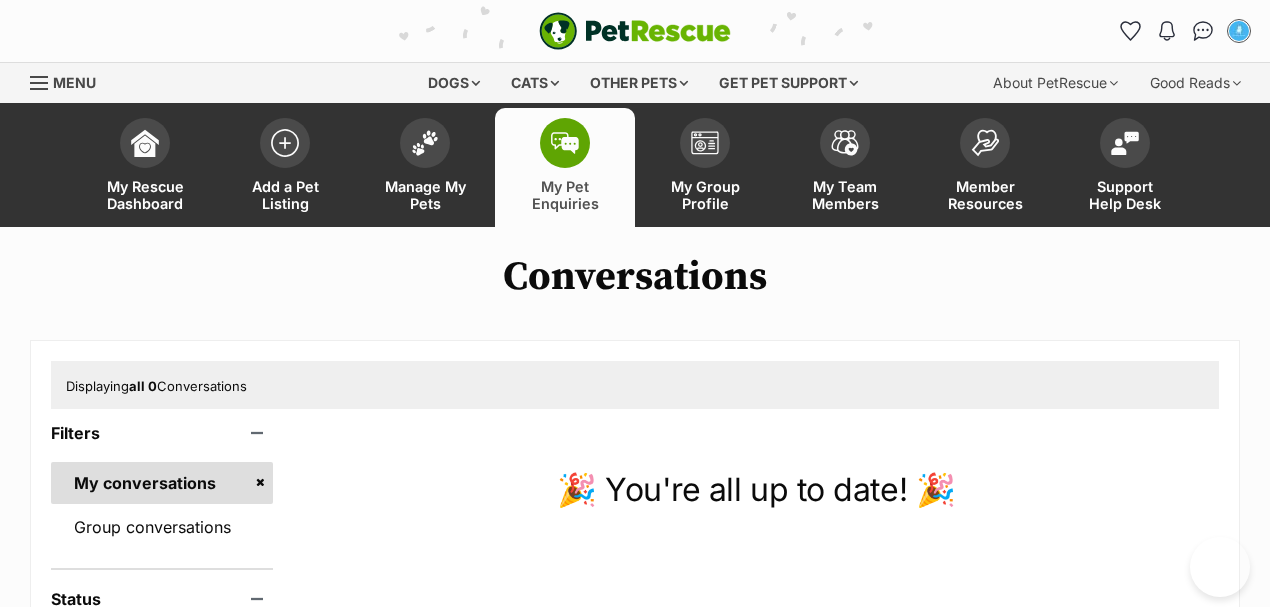 scroll, scrollTop: 0, scrollLeft: 0, axis: both 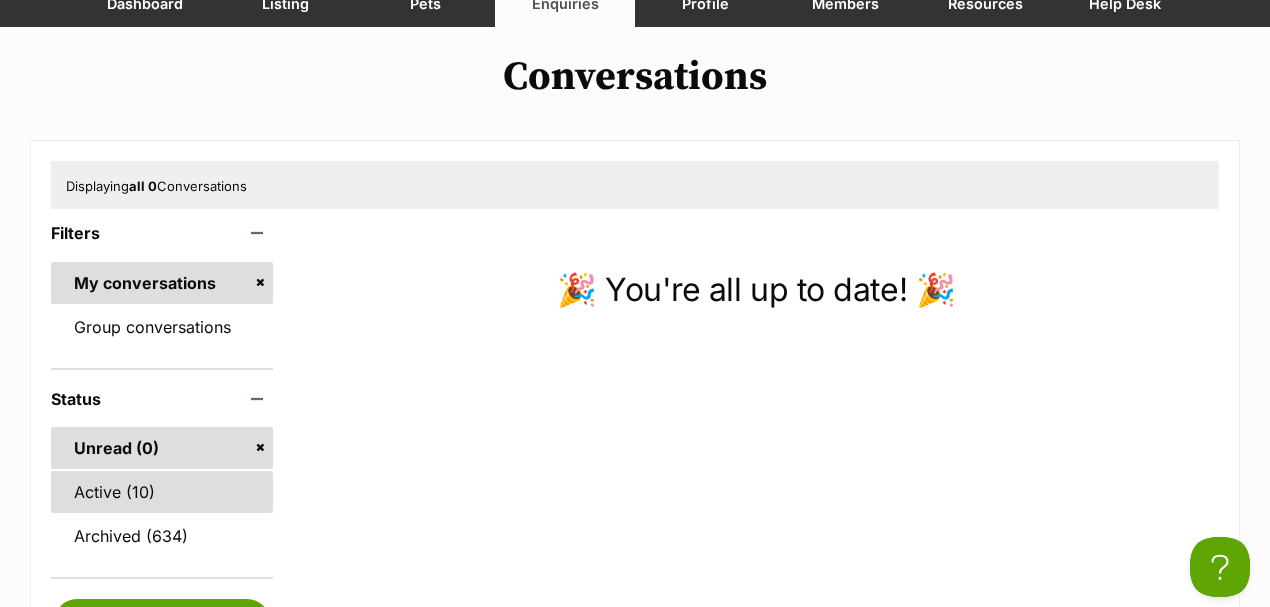 click on "Active (10)" at bounding box center (162, 492) 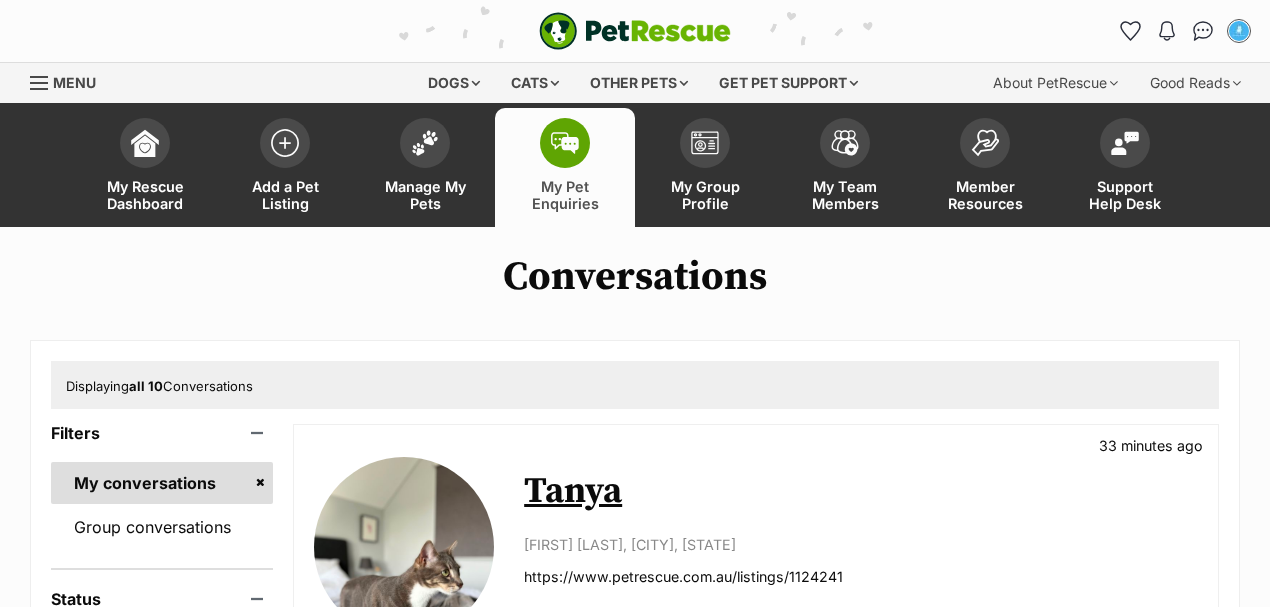 scroll, scrollTop: 0, scrollLeft: 0, axis: both 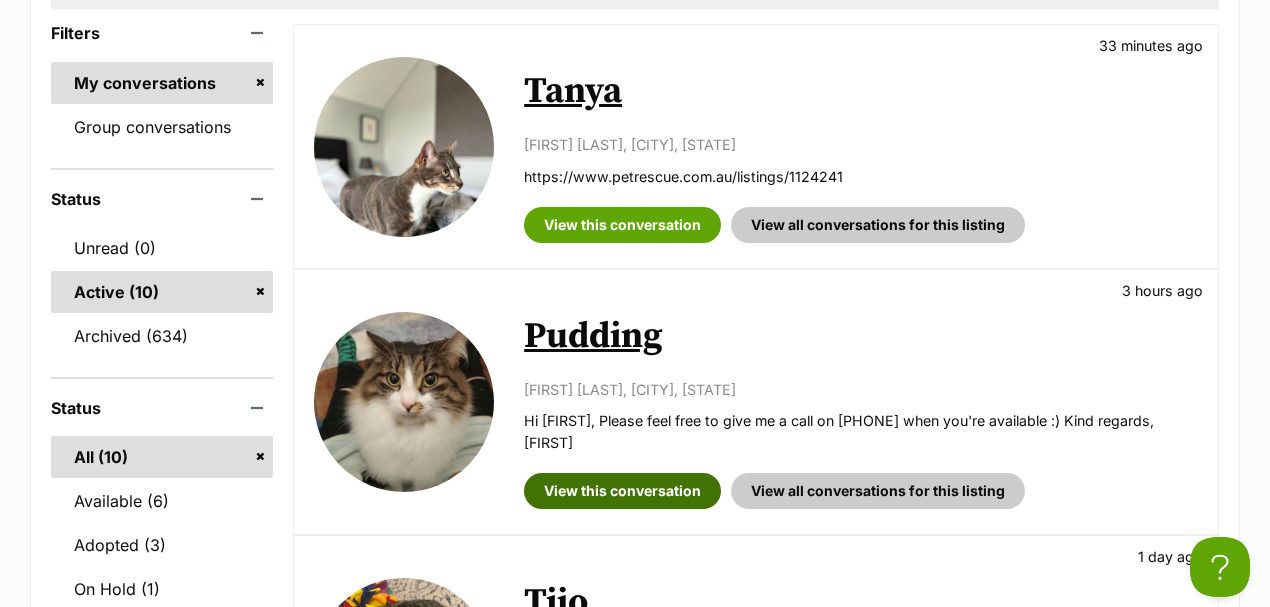 click on "View this conversation" at bounding box center (622, 491) 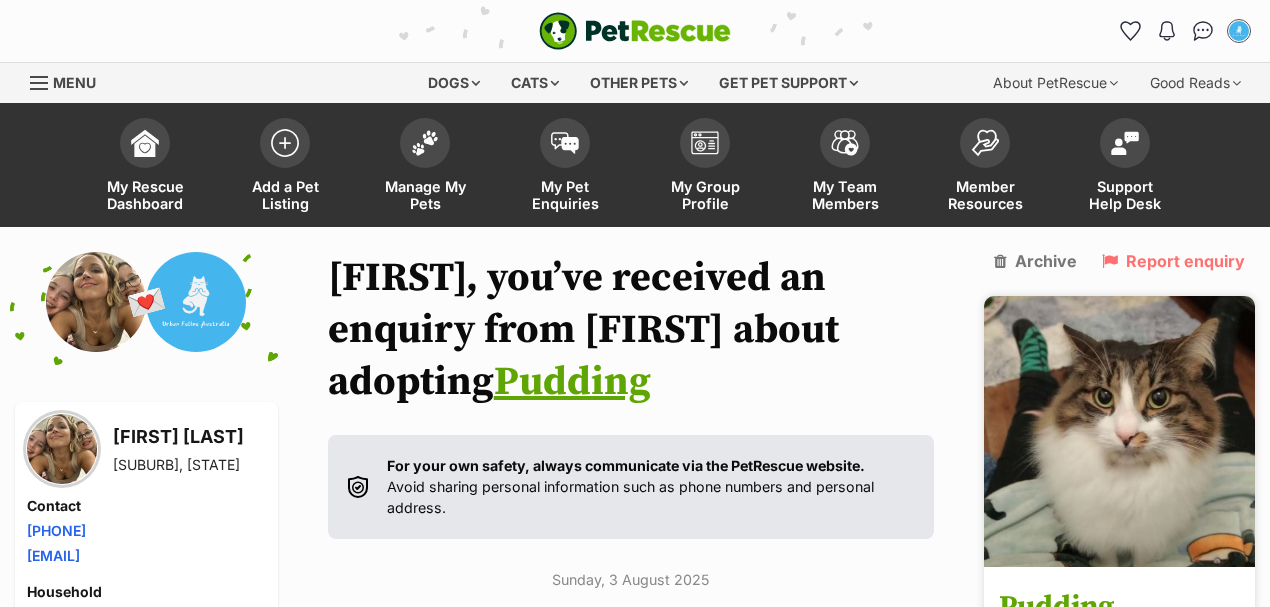 scroll, scrollTop: 0, scrollLeft: 0, axis: both 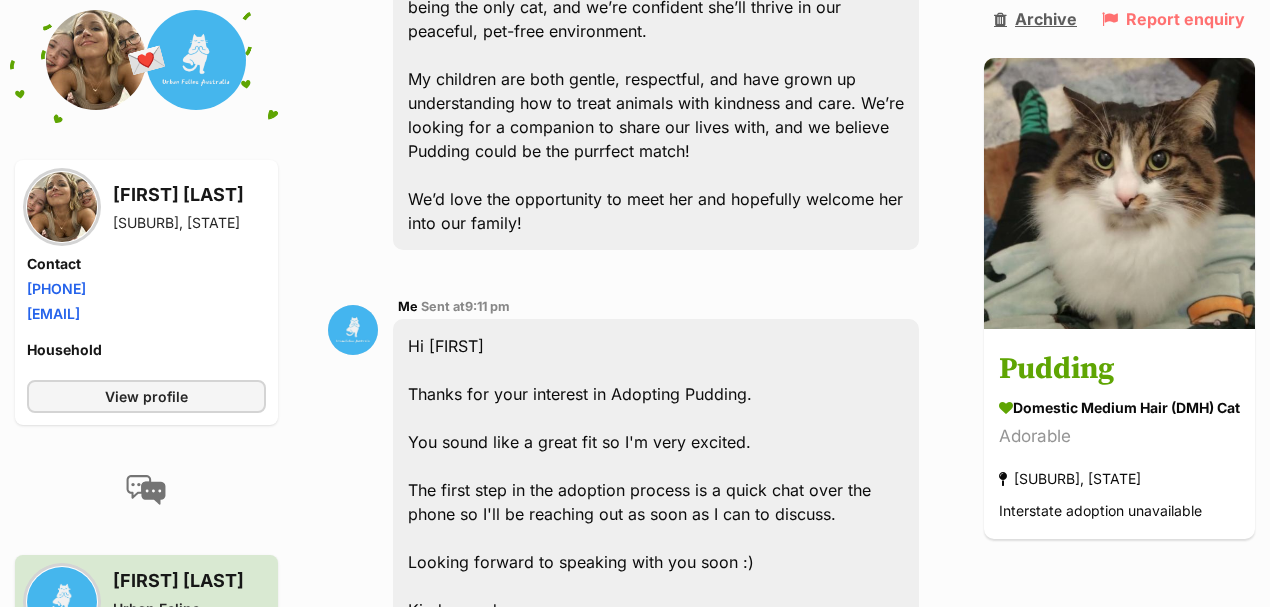 click on "Archive" at bounding box center [1035, 19] 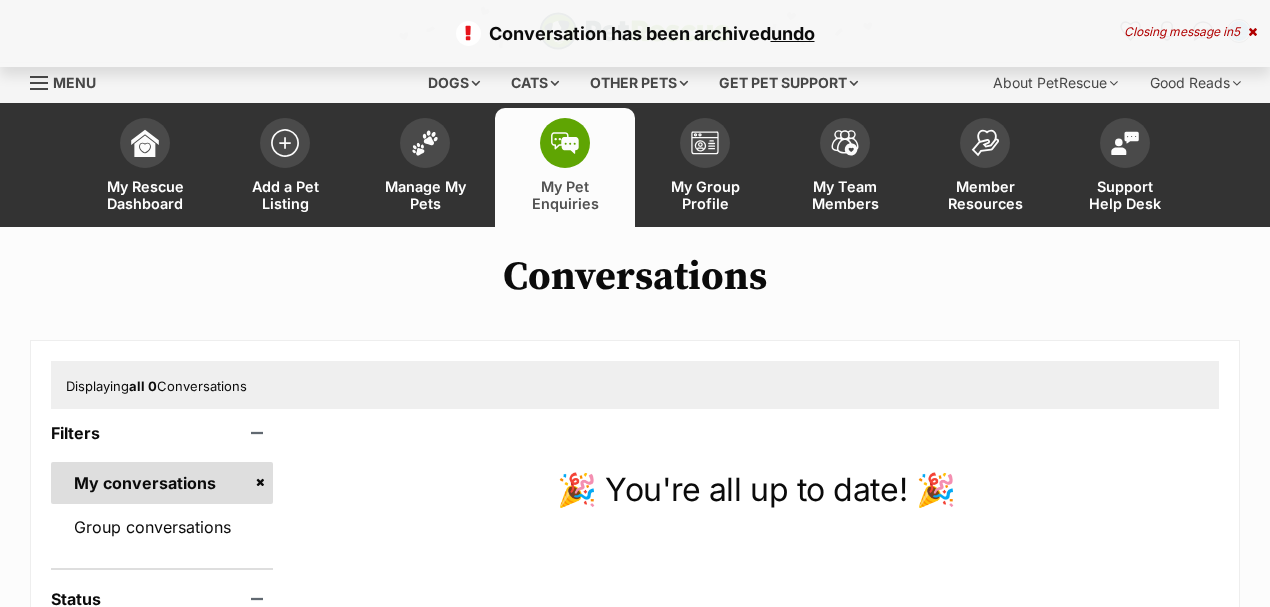 scroll, scrollTop: 60, scrollLeft: 0, axis: vertical 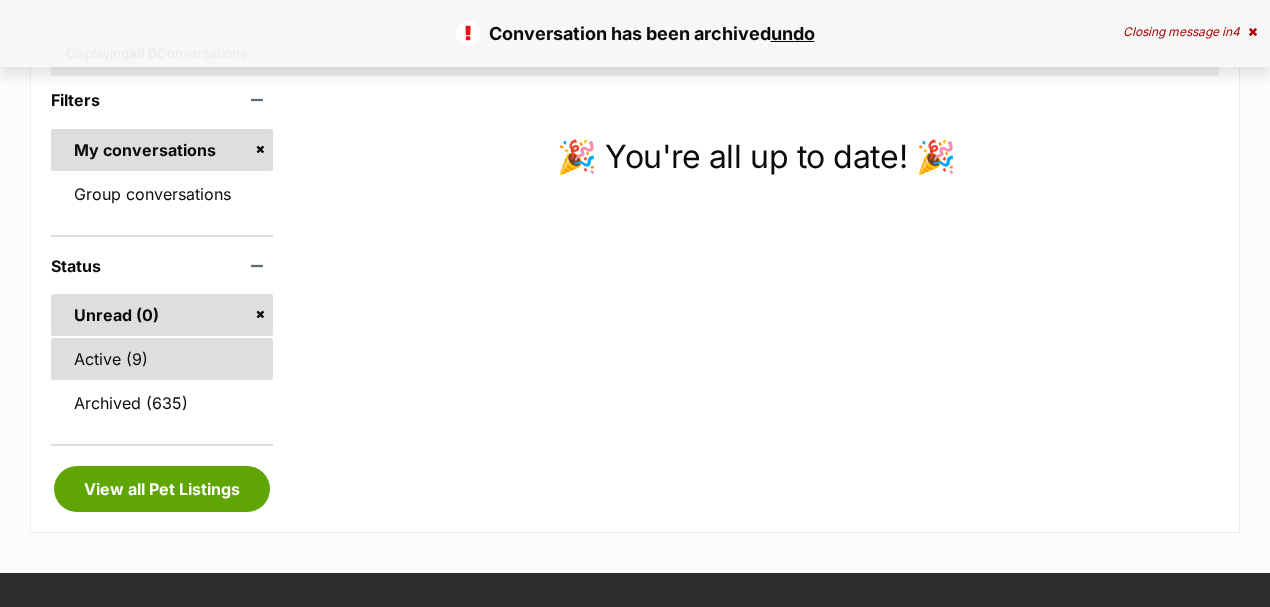click on "Active (9)" at bounding box center [162, 359] 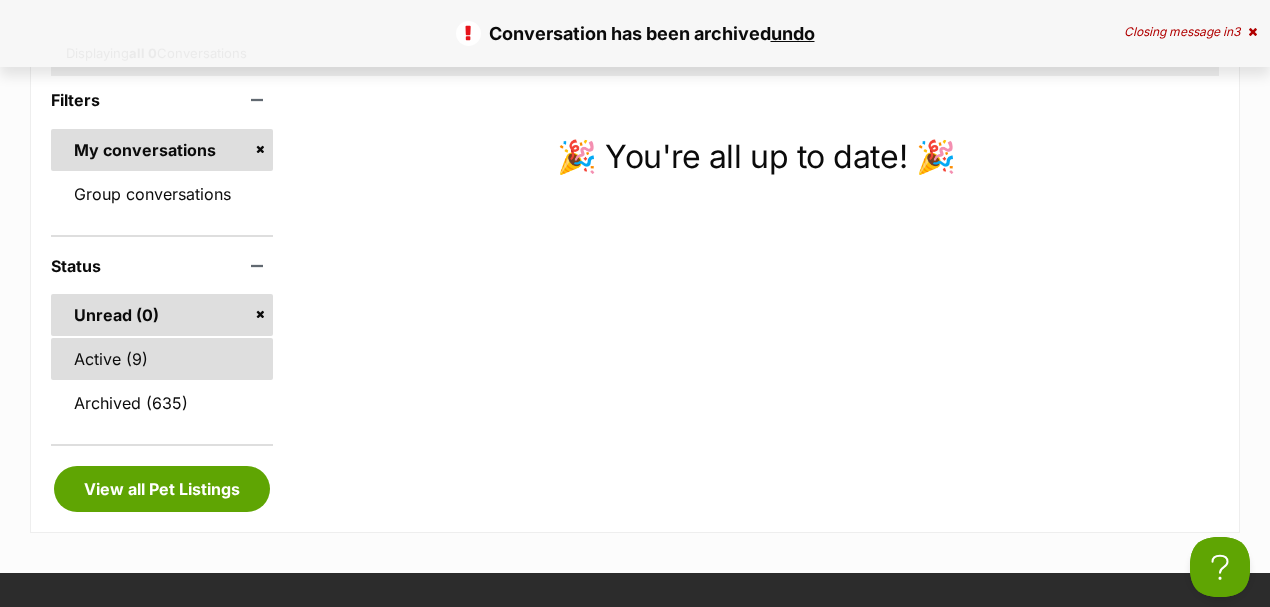 scroll, scrollTop: 0, scrollLeft: 0, axis: both 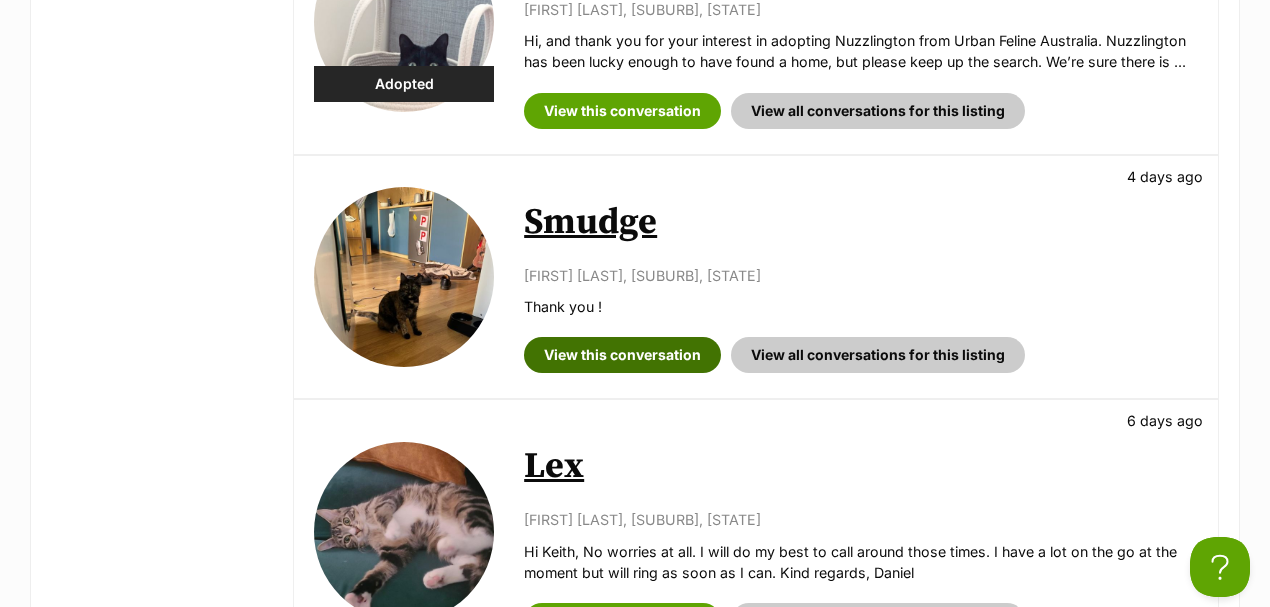 click on "View this conversation" at bounding box center [622, 355] 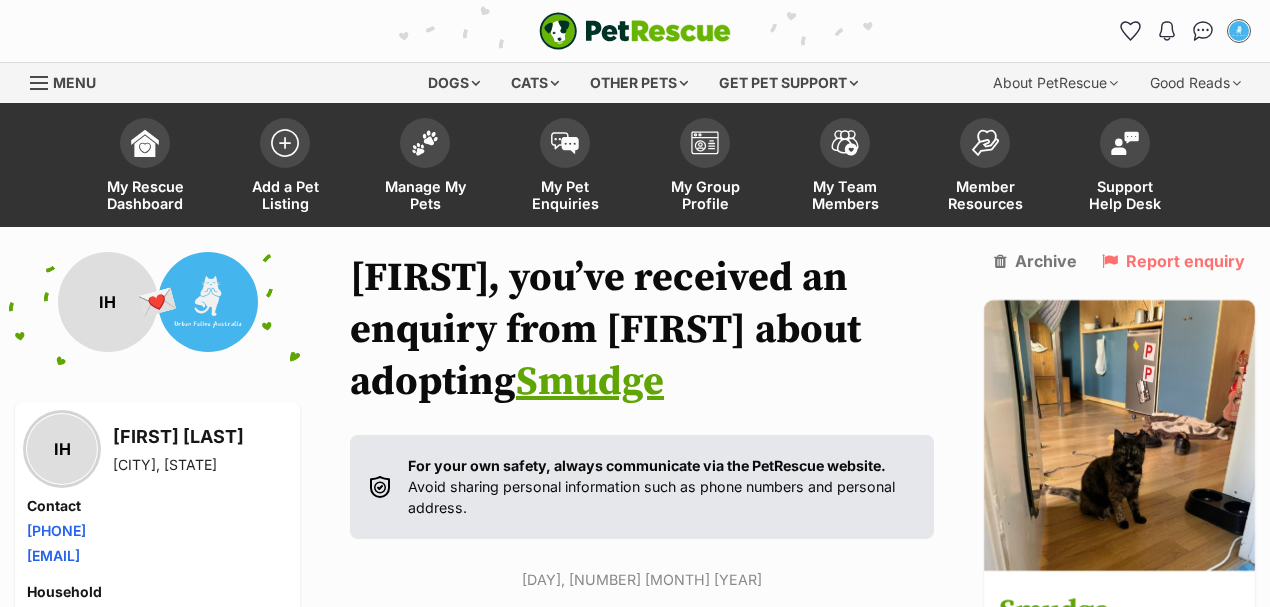 scroll, scrollTop: 200, scrollLeft: 0, axis: vertical 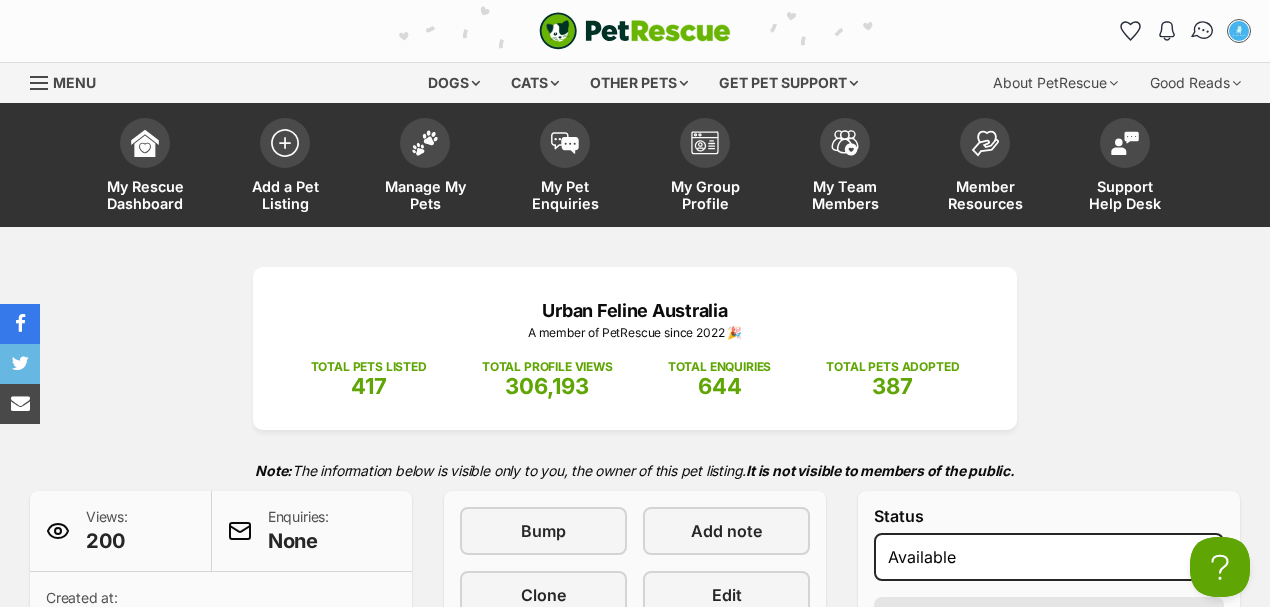 click at bounding box center [1203, 31] 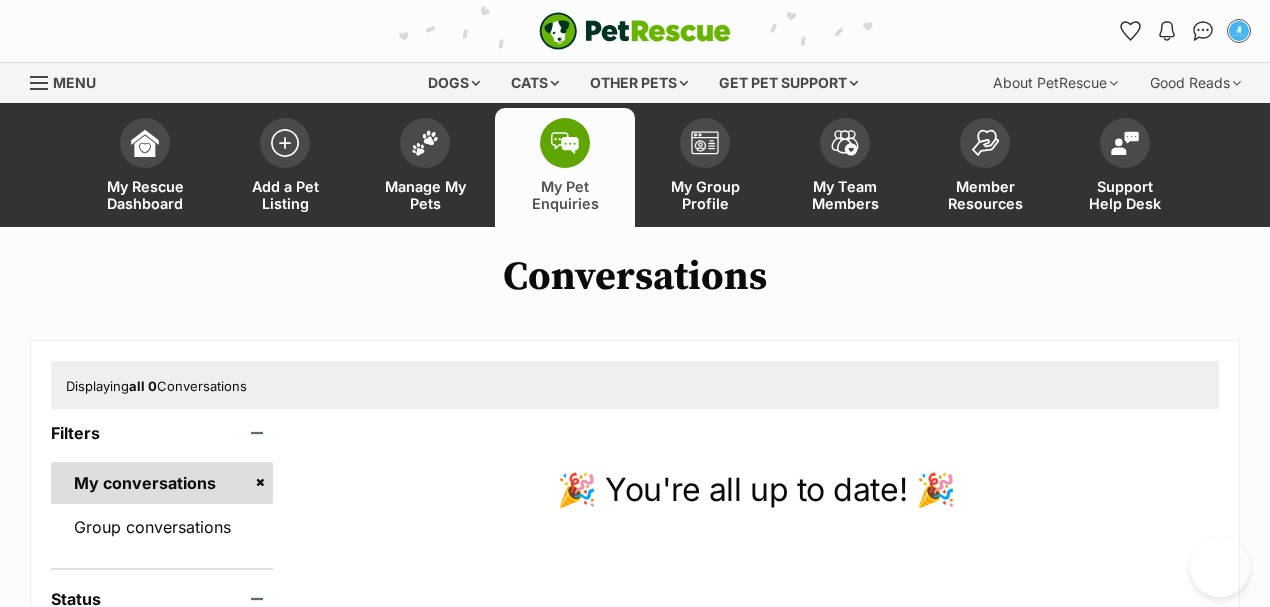 scroll, scrollTop: 0, scrollLeft: 0, axis: both 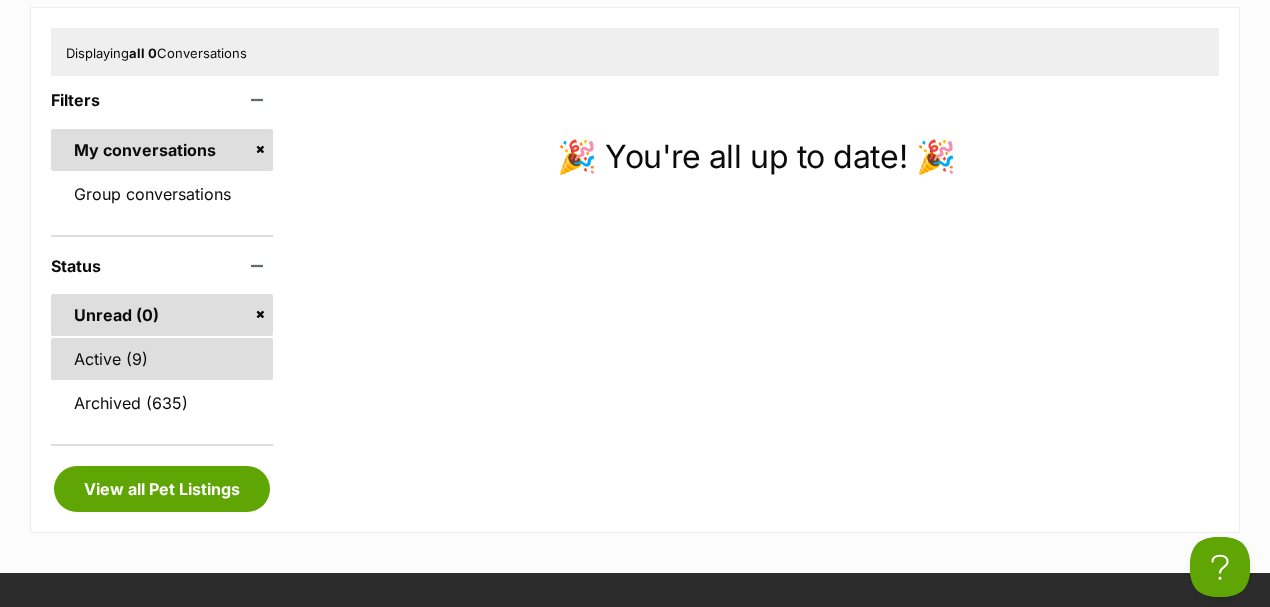 click on "Active (9)" at bounding box center (162, 359) 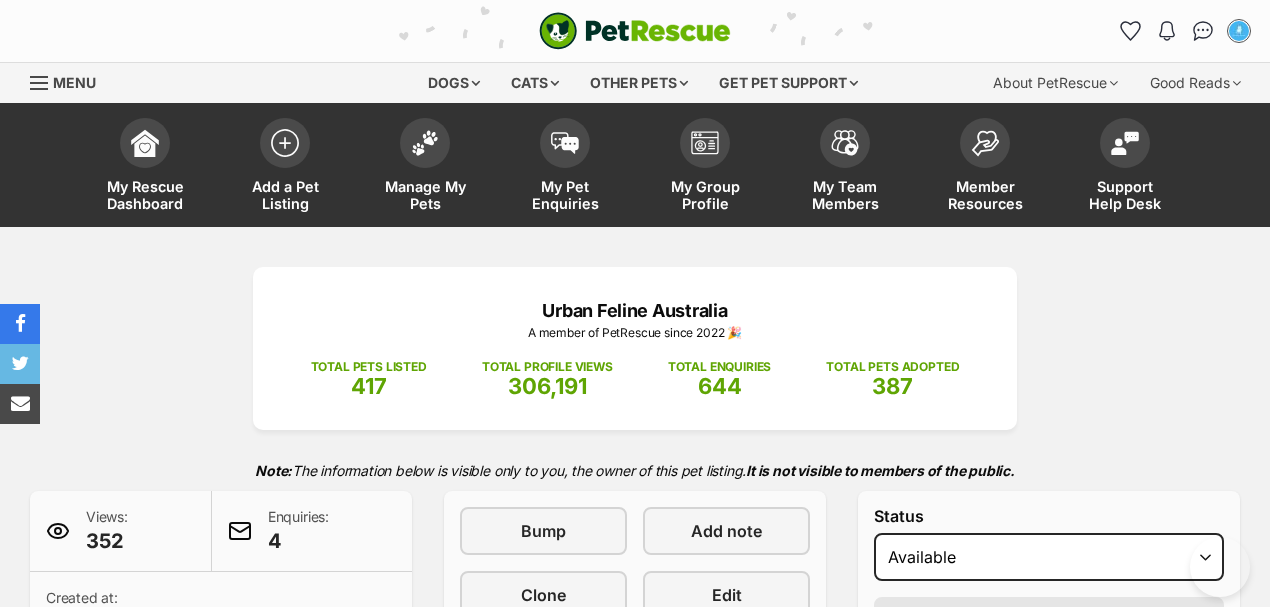 scroll, scrollTop: 466, scrollLeft: 0, axis: vertical 